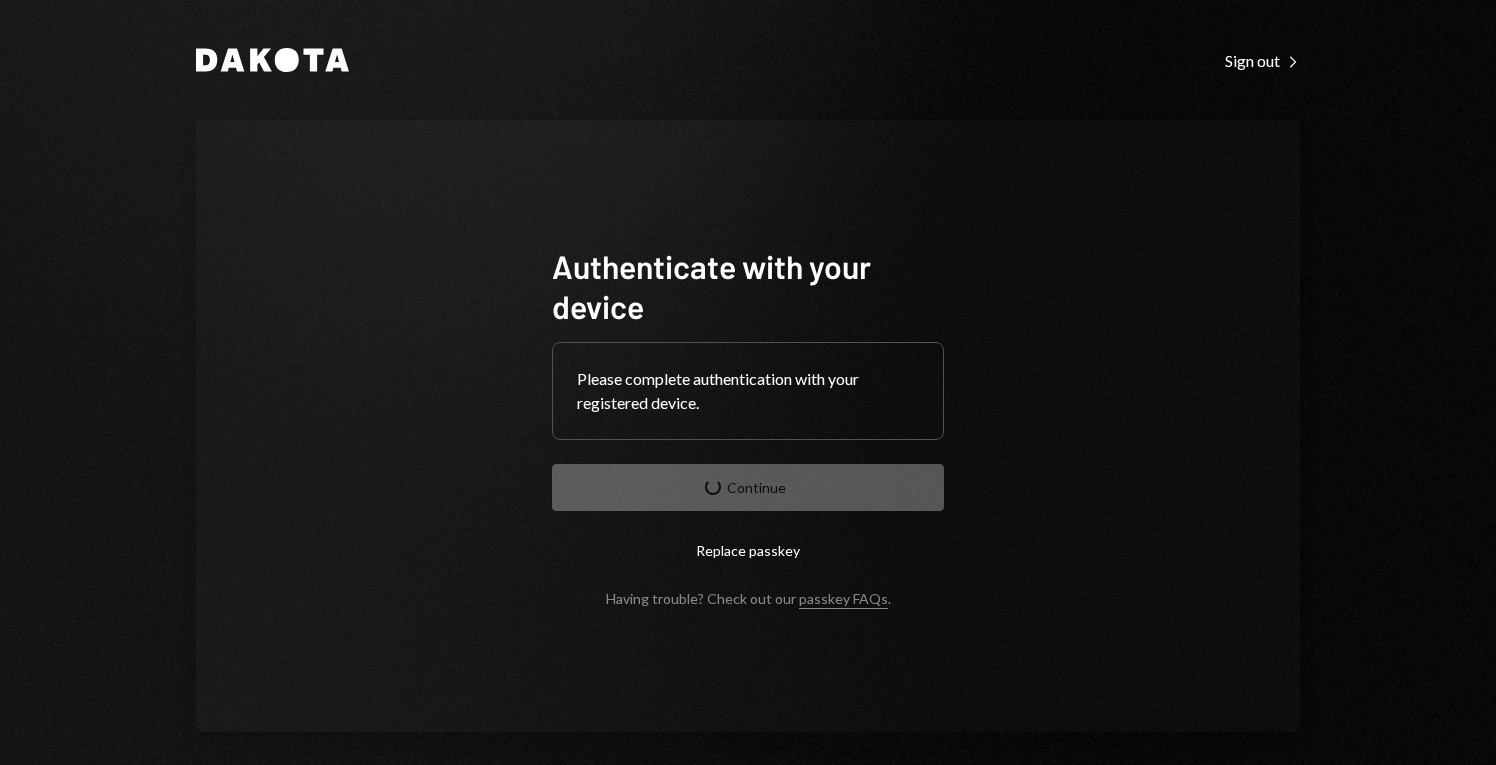 scroll, scrollTop: 0, scrollLeft: 0, axis: both 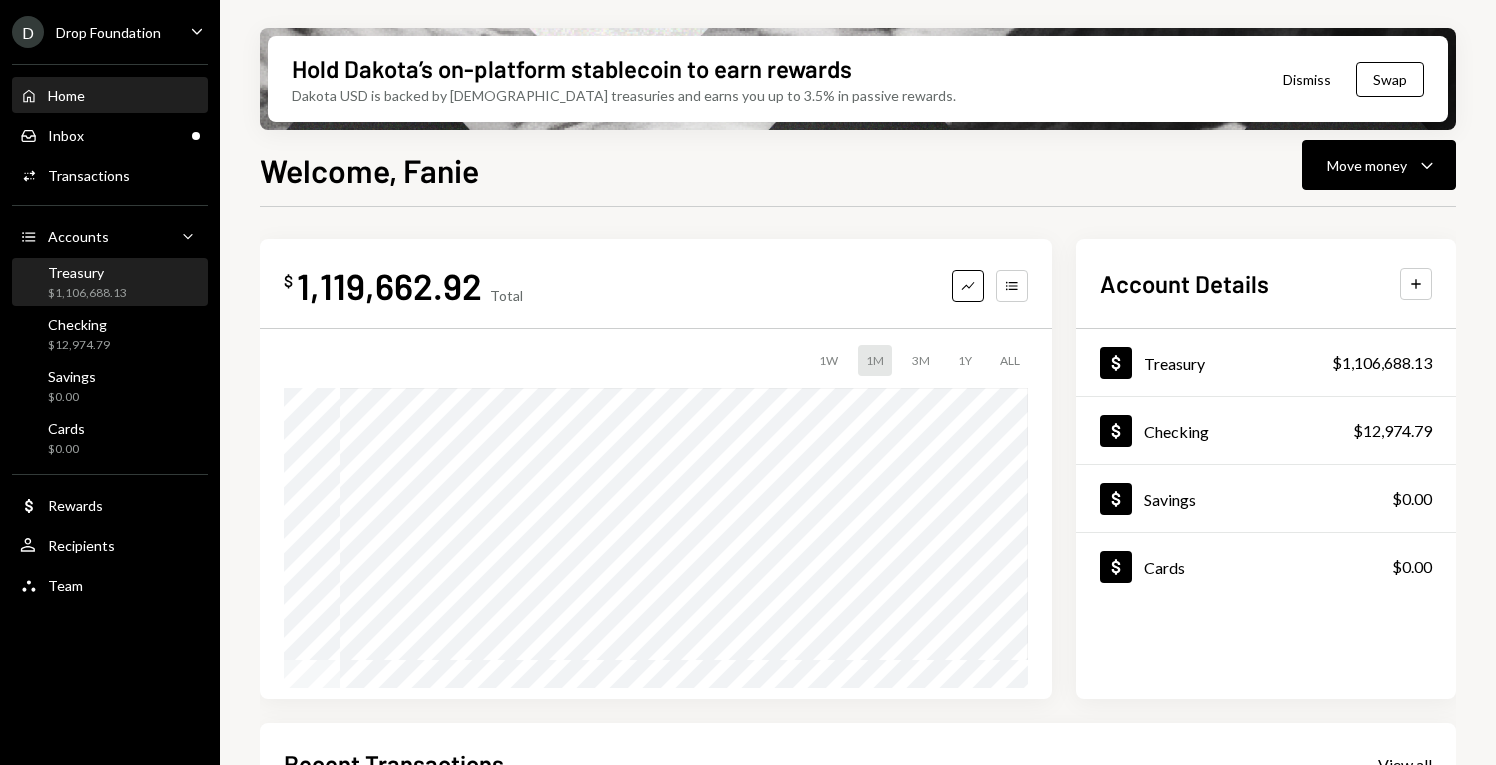 click on "$1,106,688.13" at bounding box center [87, 293] 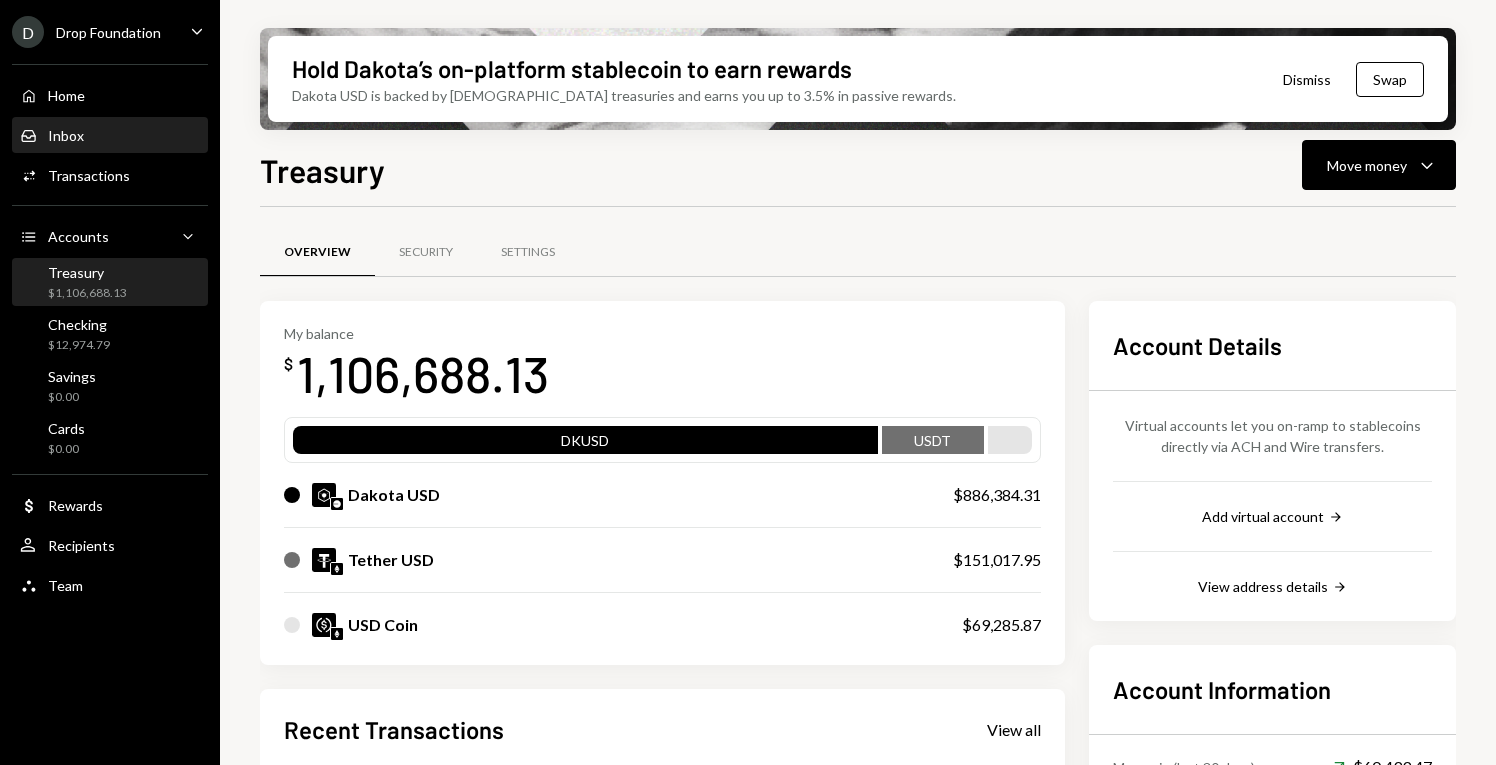 click on "Inbox Inbox" at bounding box center [110, 136] 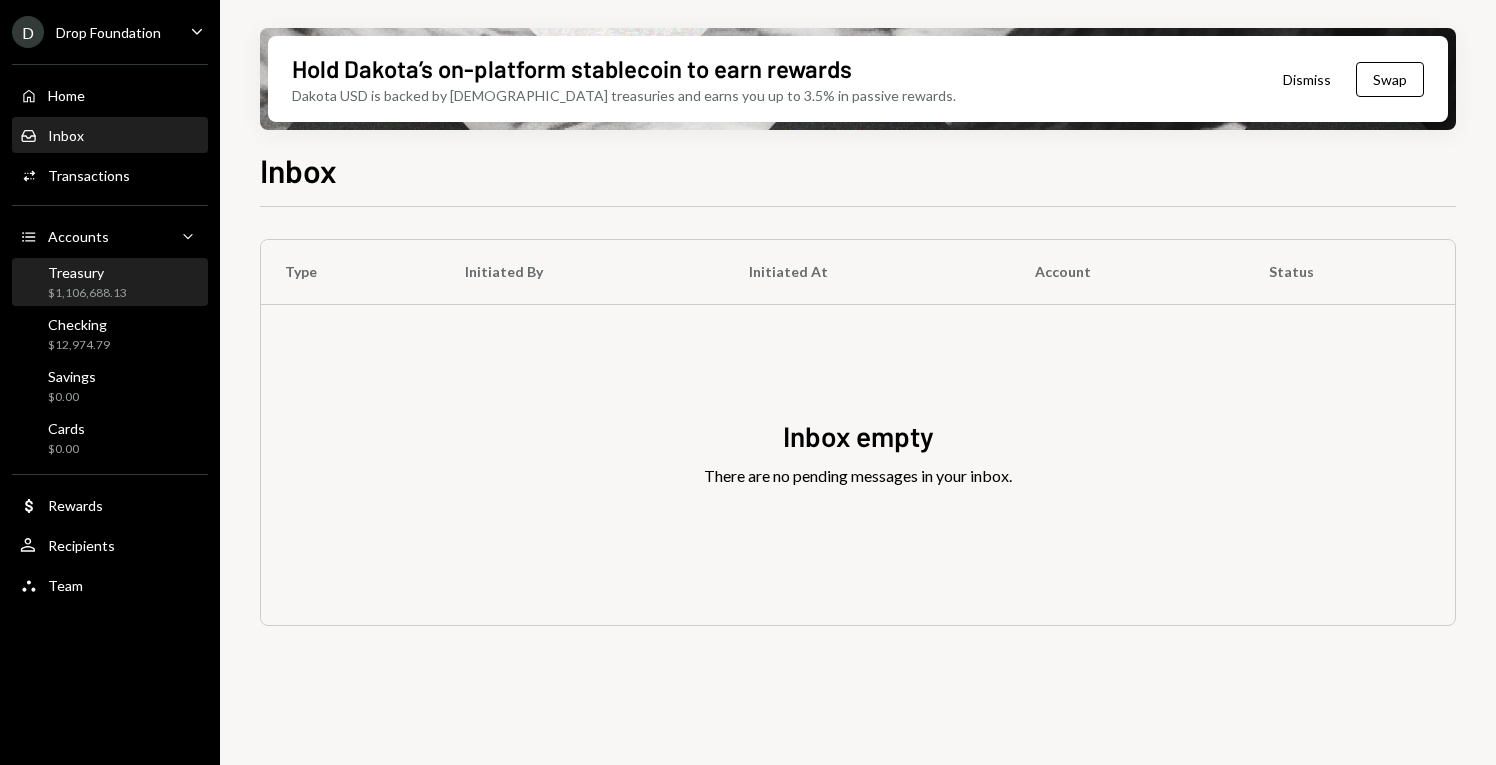 click on "$1,106,688.13" at bounding box center (87, 293) 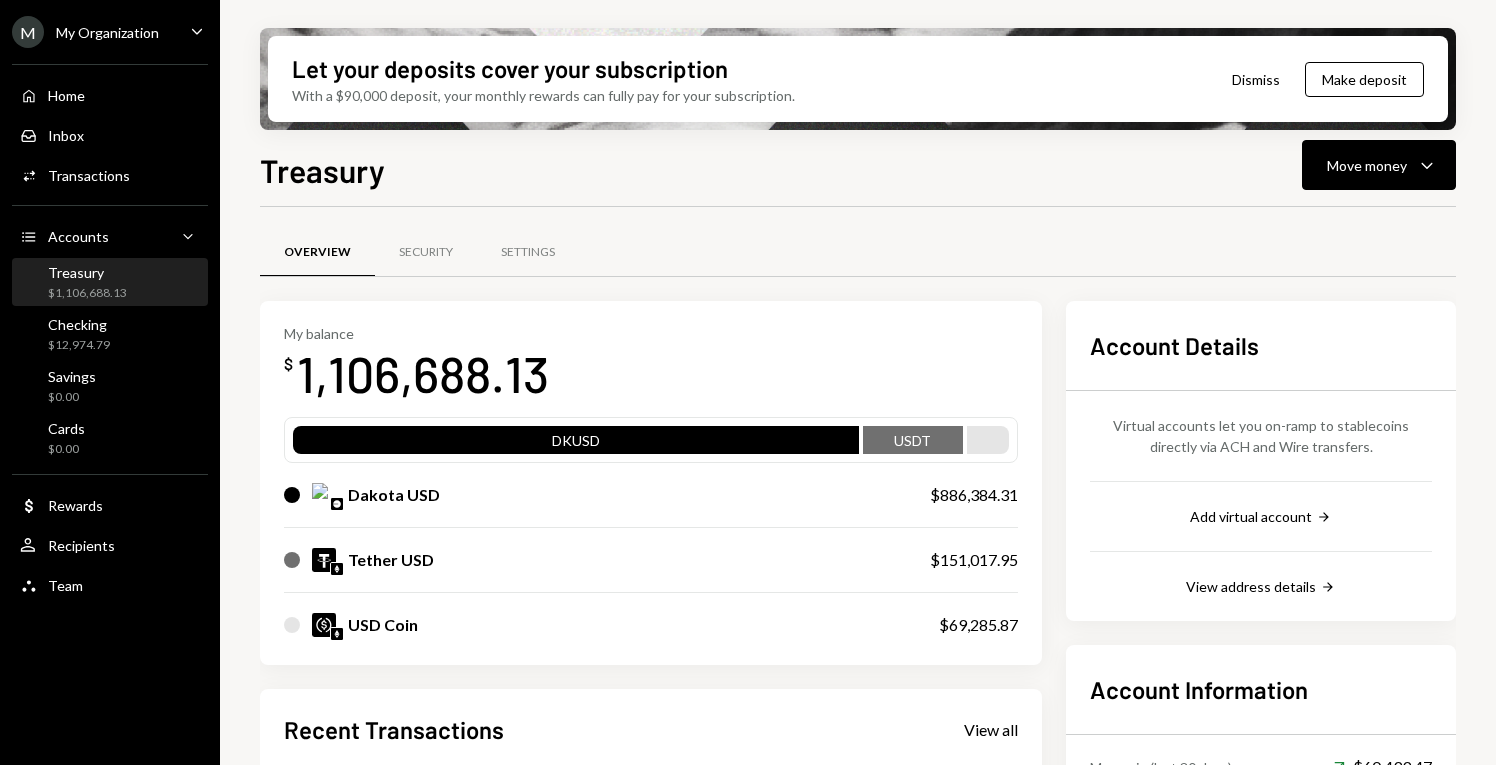 scroll, scrollTop: 0, scrollLeft: 0, axis: both 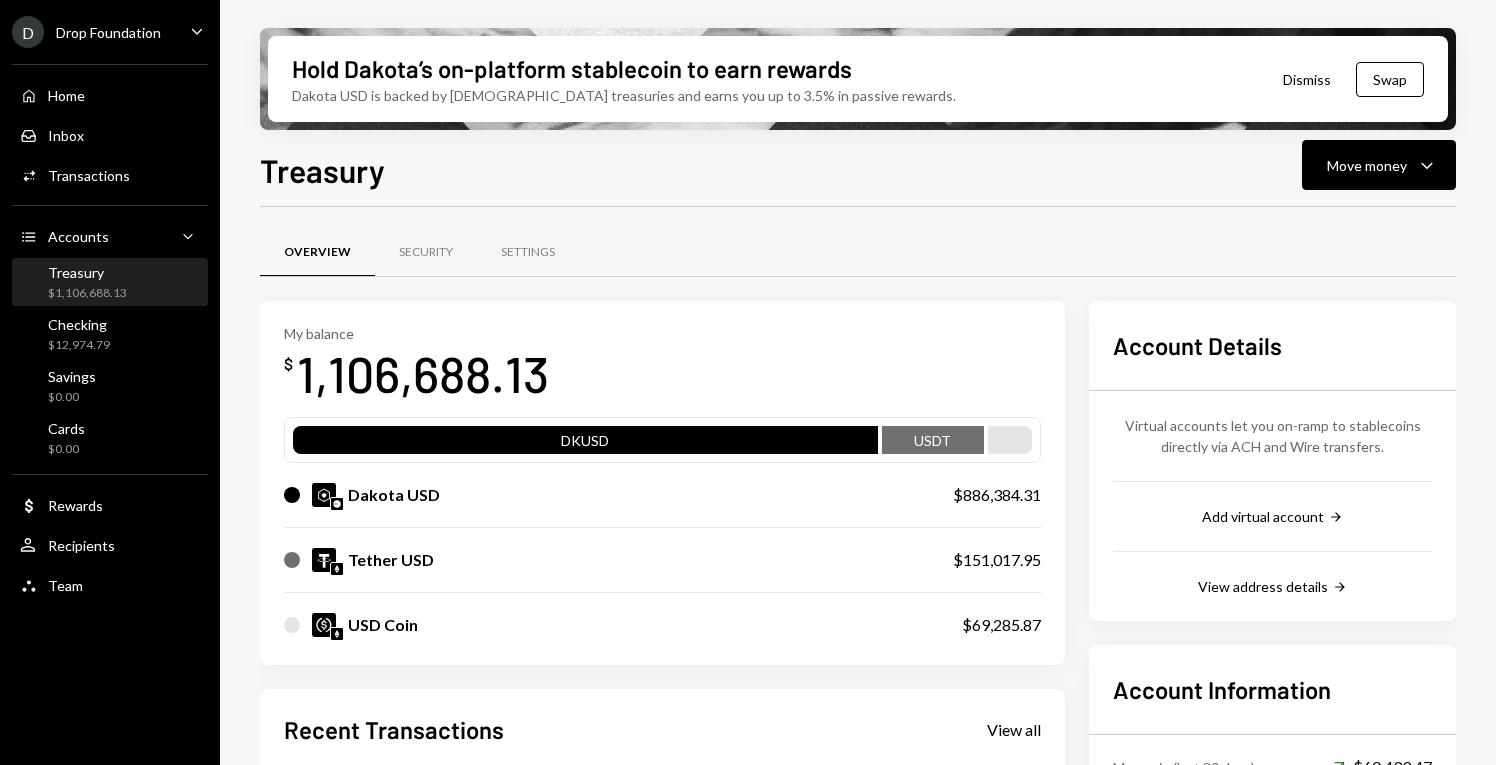 drag, startPoint x: 828, startPoint y: 237, endPoint x: 812, endPoint y: 222, distance: 21.931713 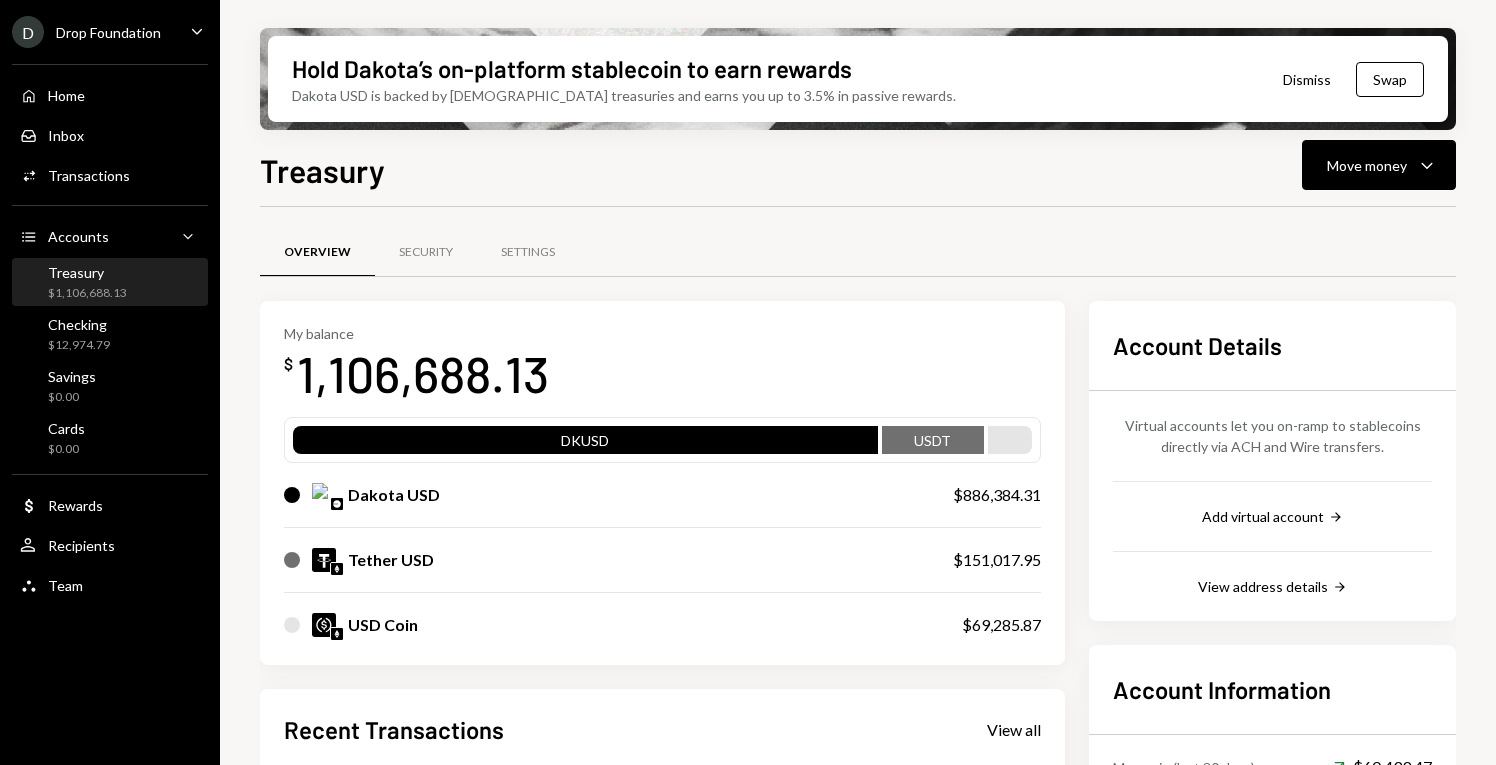 scroll, scrollTop: 0, scrollLeft: 0, axis: both 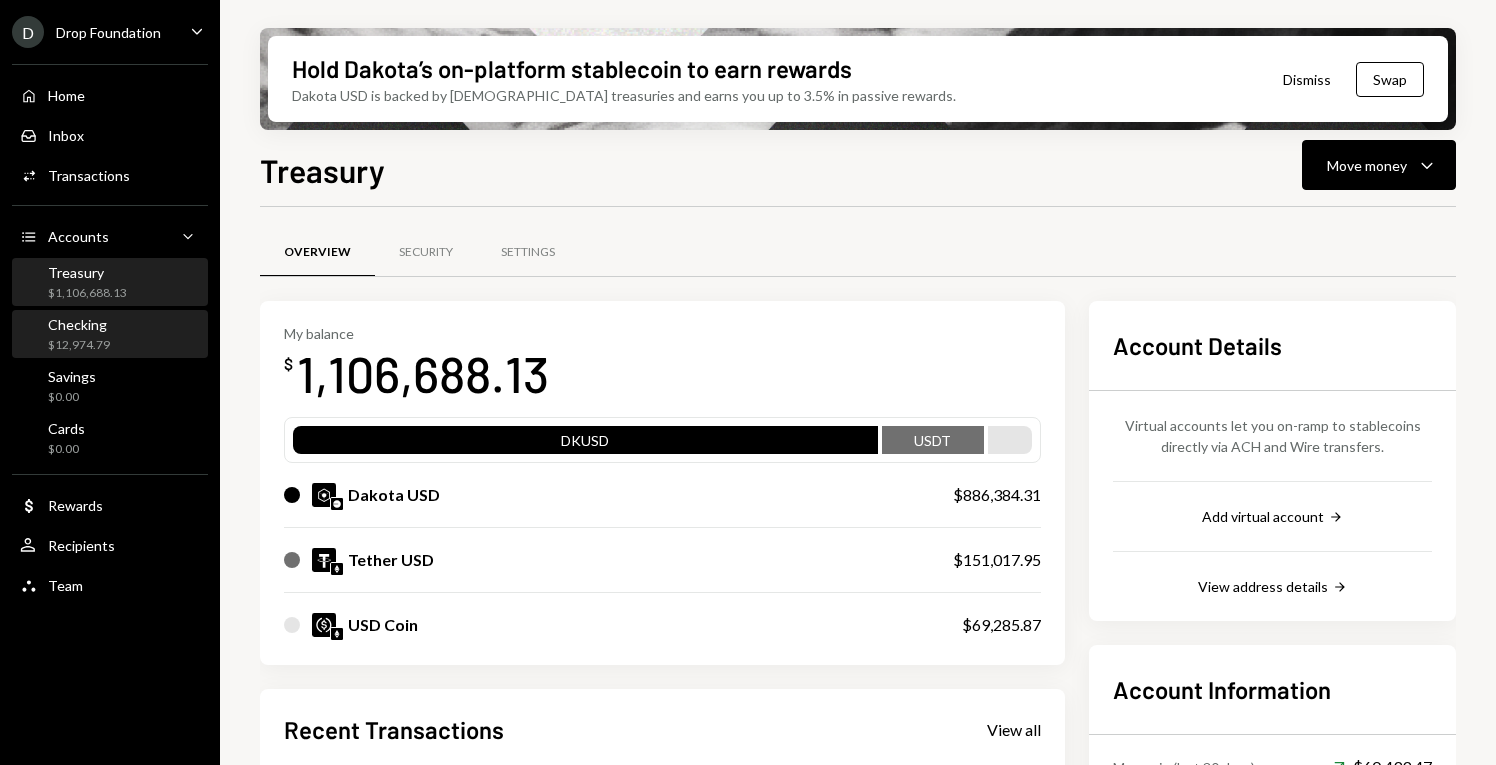 click on "Checking $12,974.79" at bounding box center [79, 335] 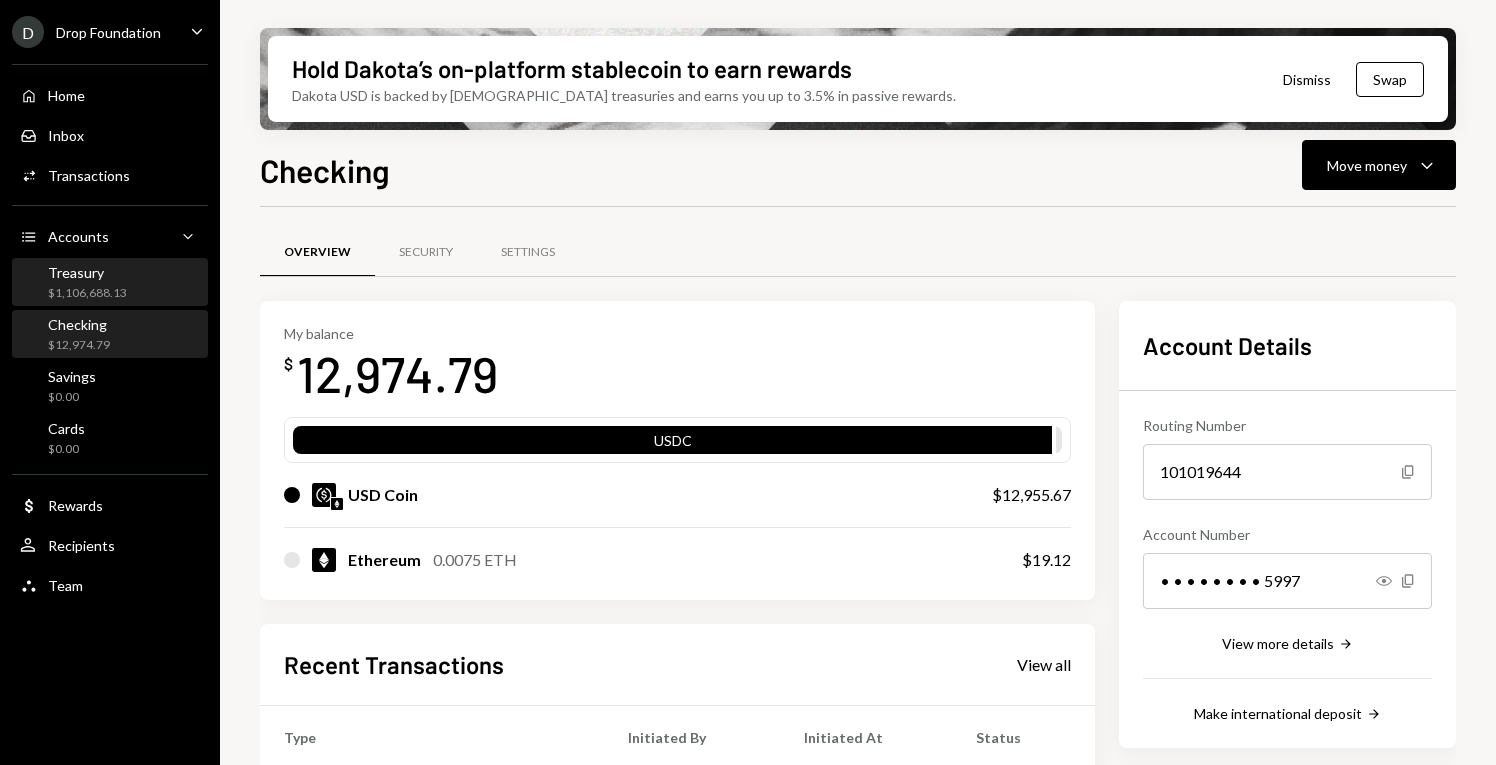 click on "$1,106,688.13" at bounding box center (87, 293) 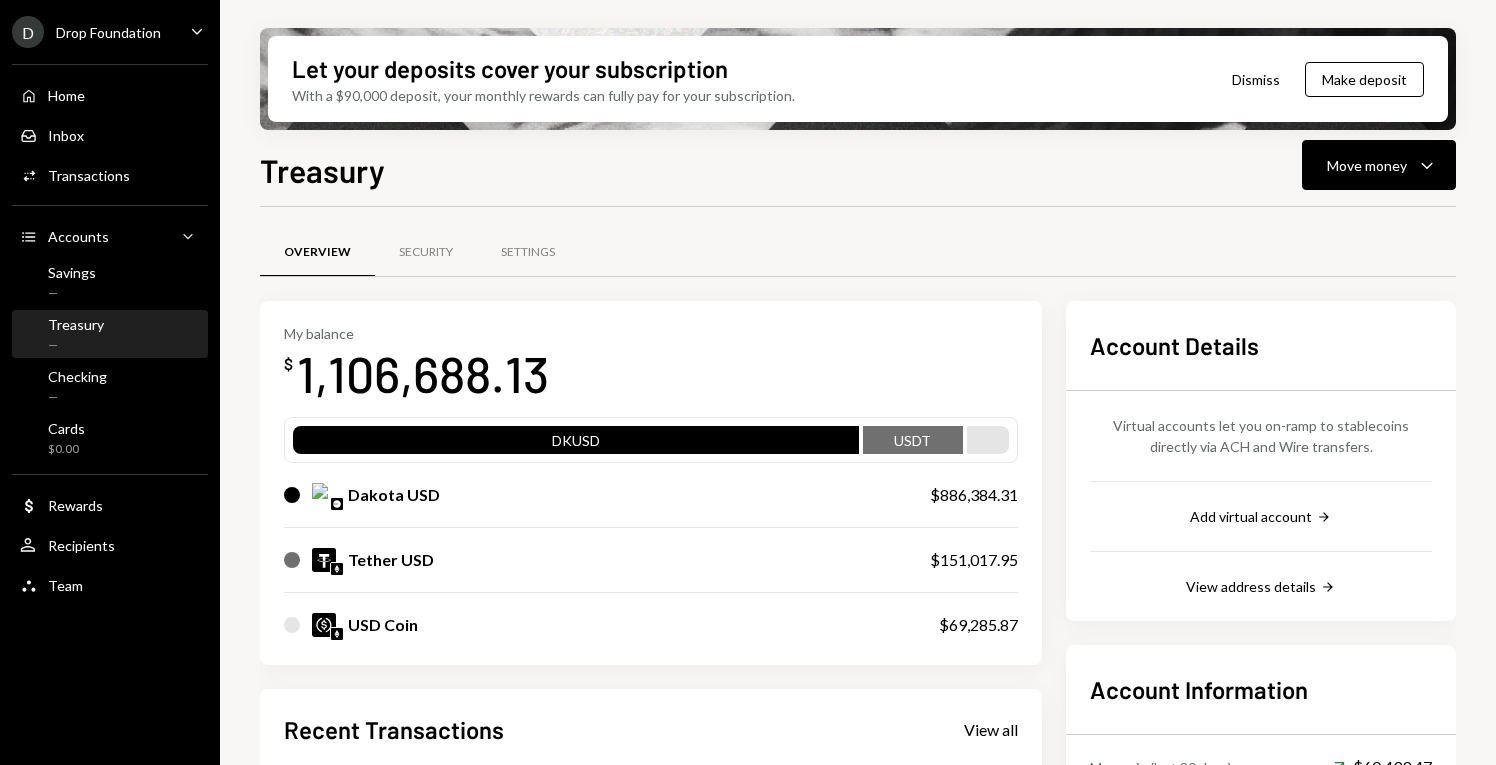 scroll, scrollTop: 0, scrollLeft: 0, axis: both 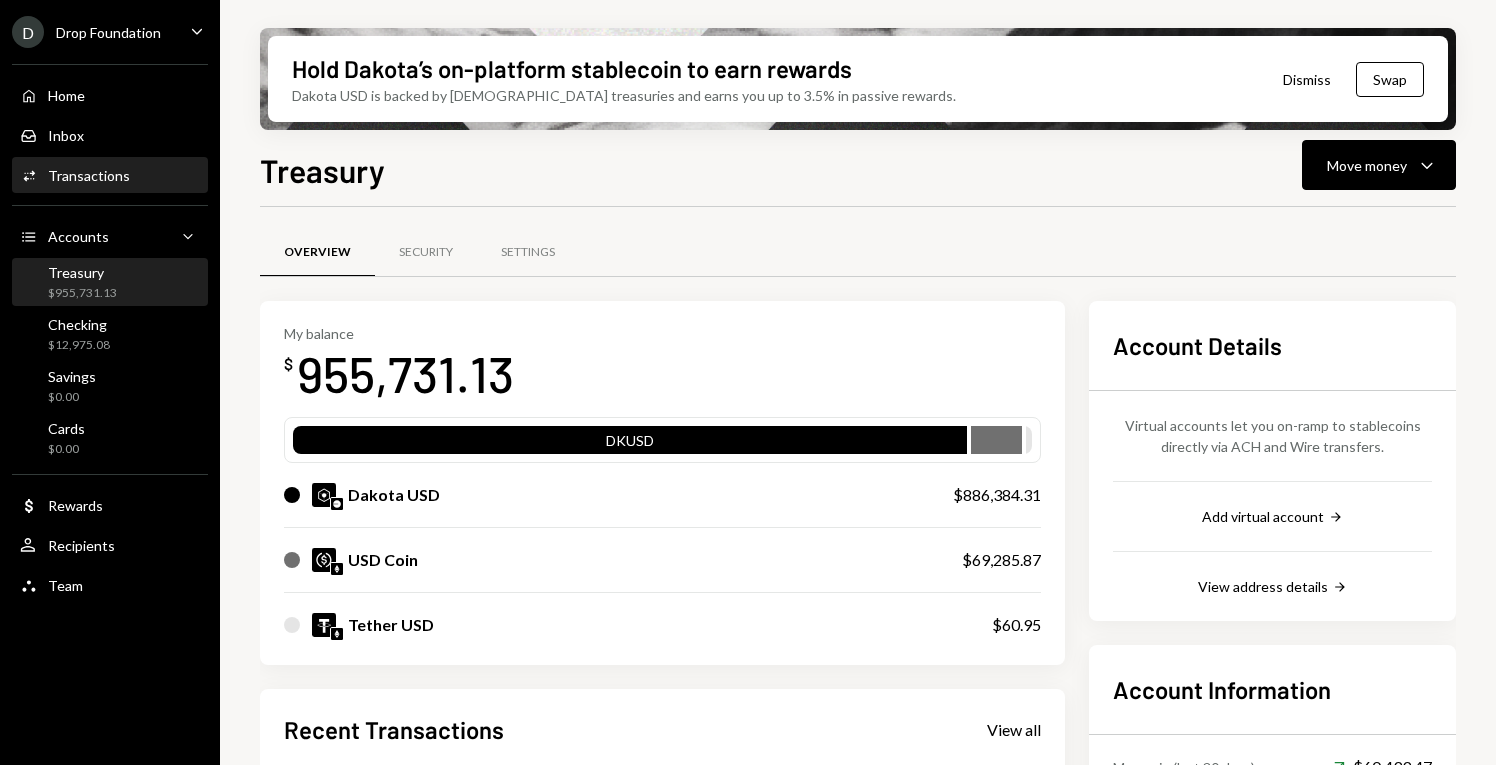 click on "Activities Transactions" at bounding box center (110, 176) 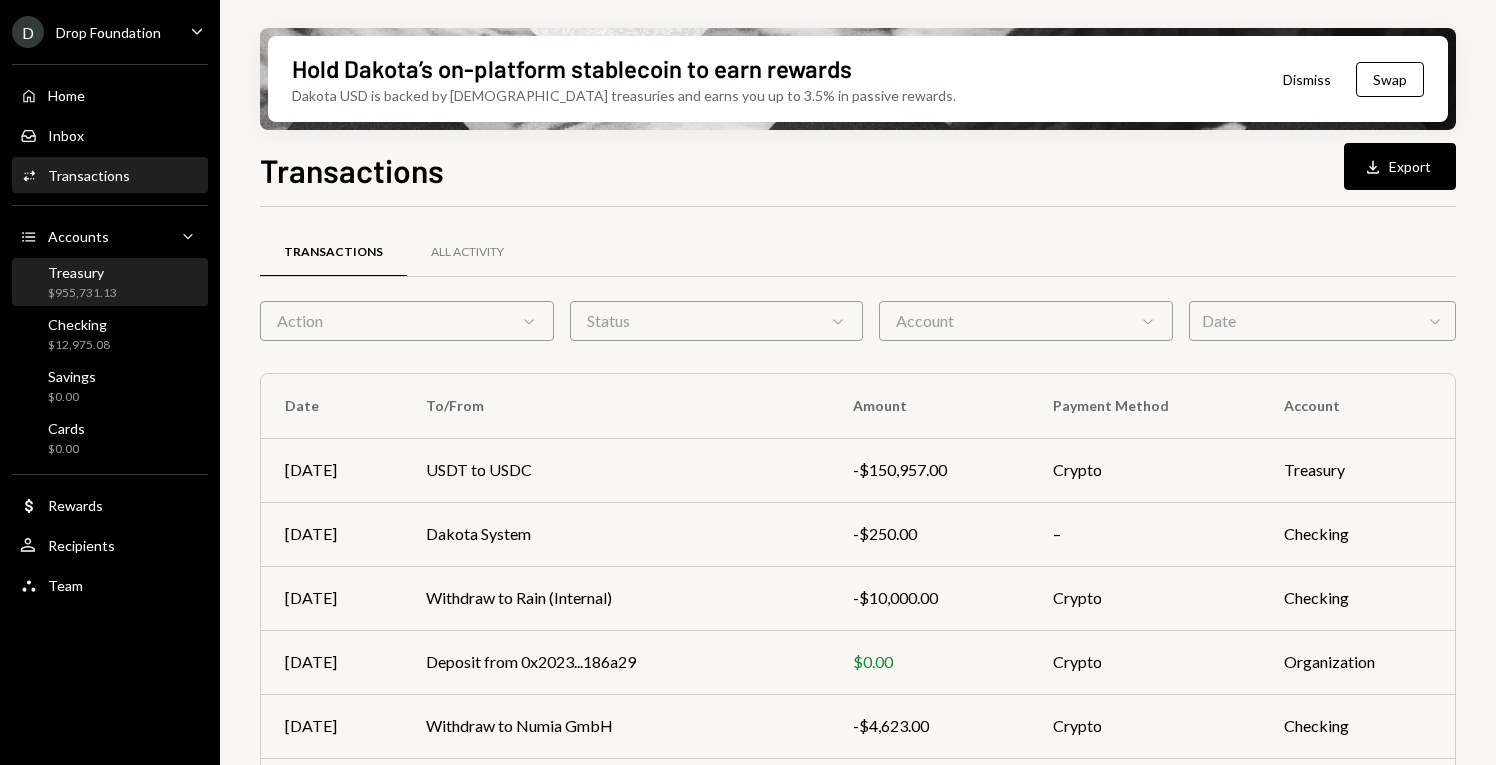 click on "Treasury" at bounding box center [82, 272] 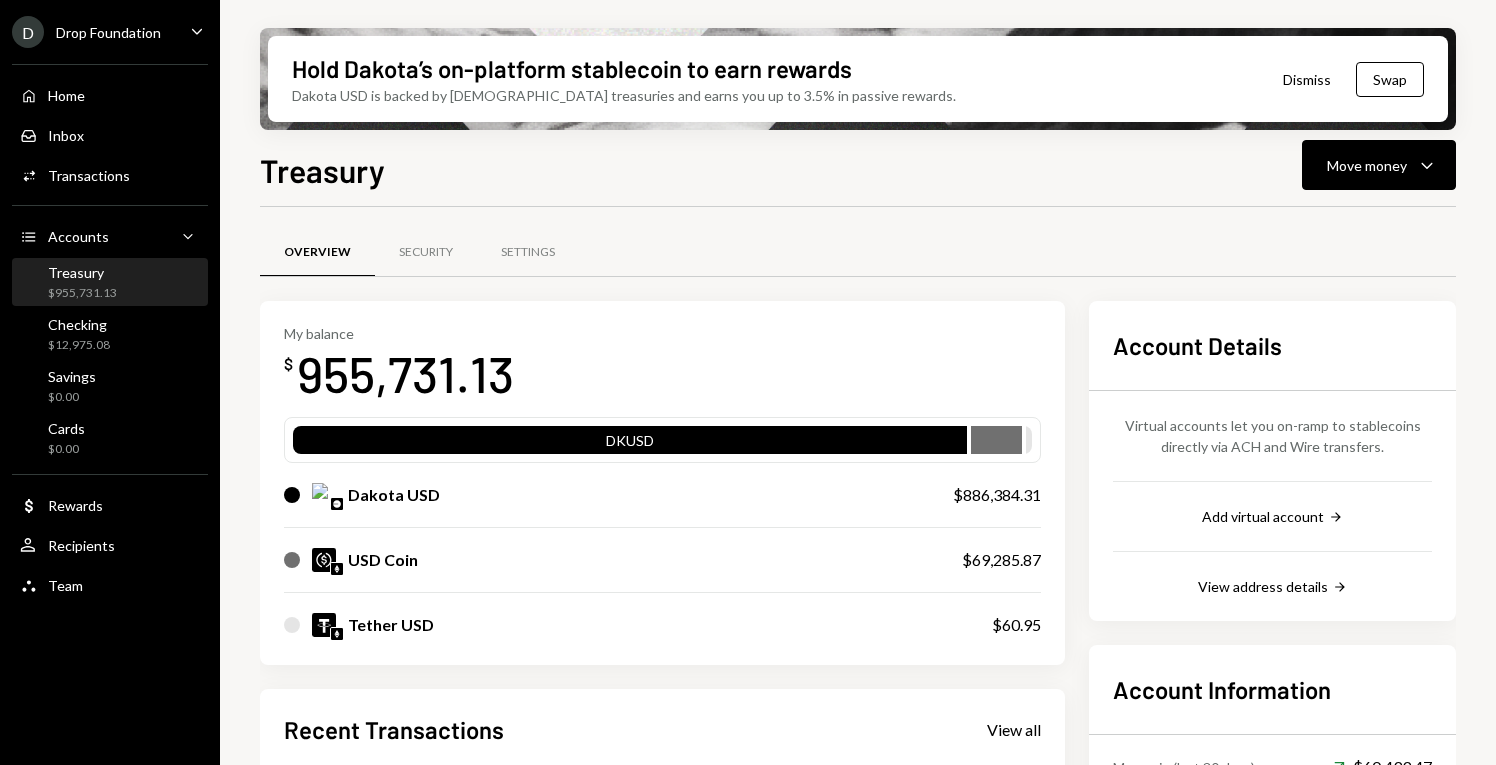 scroll, scrollTop: 0, scrollLeft: 0, axis: both 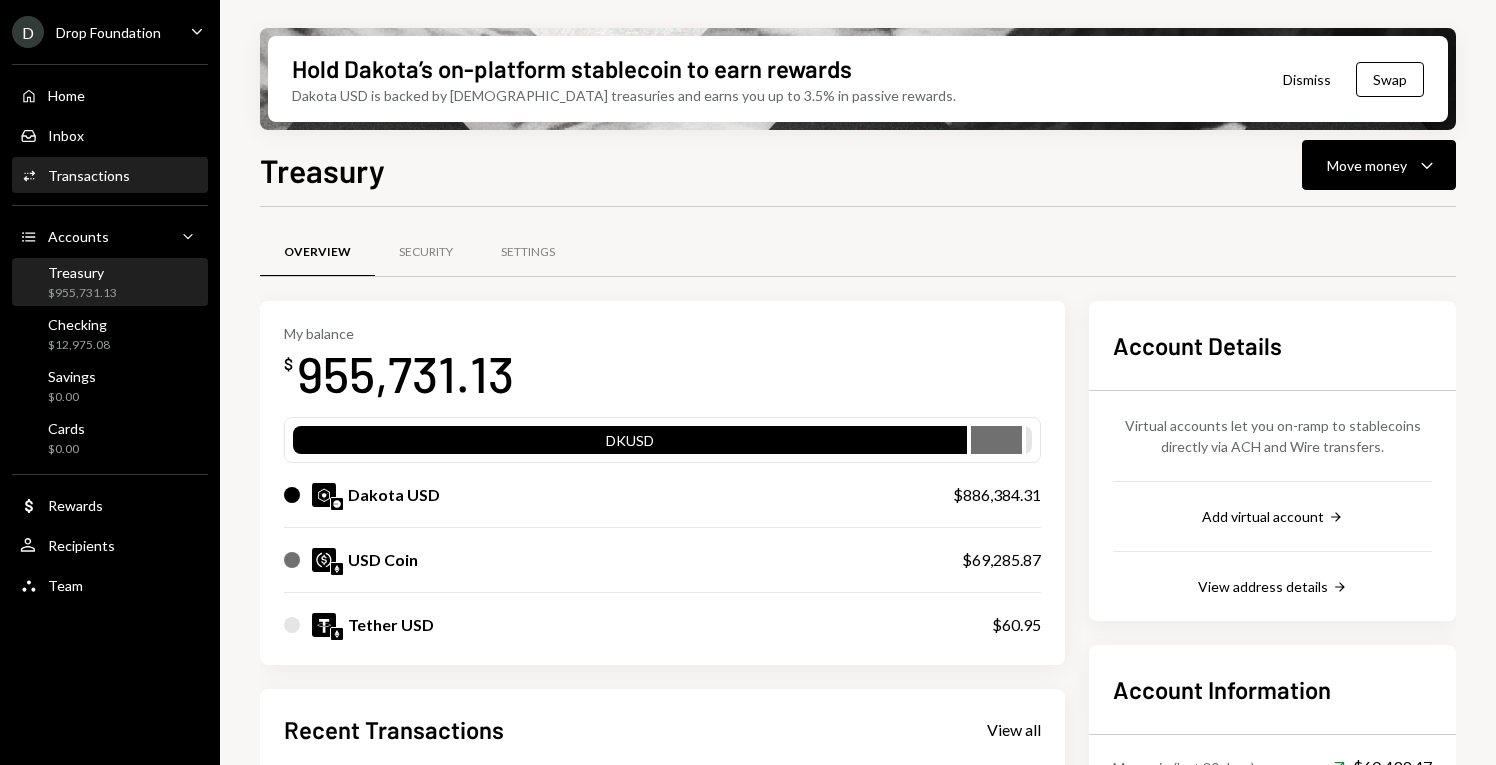 click on "Transactions" at bounding box center [89, 175] 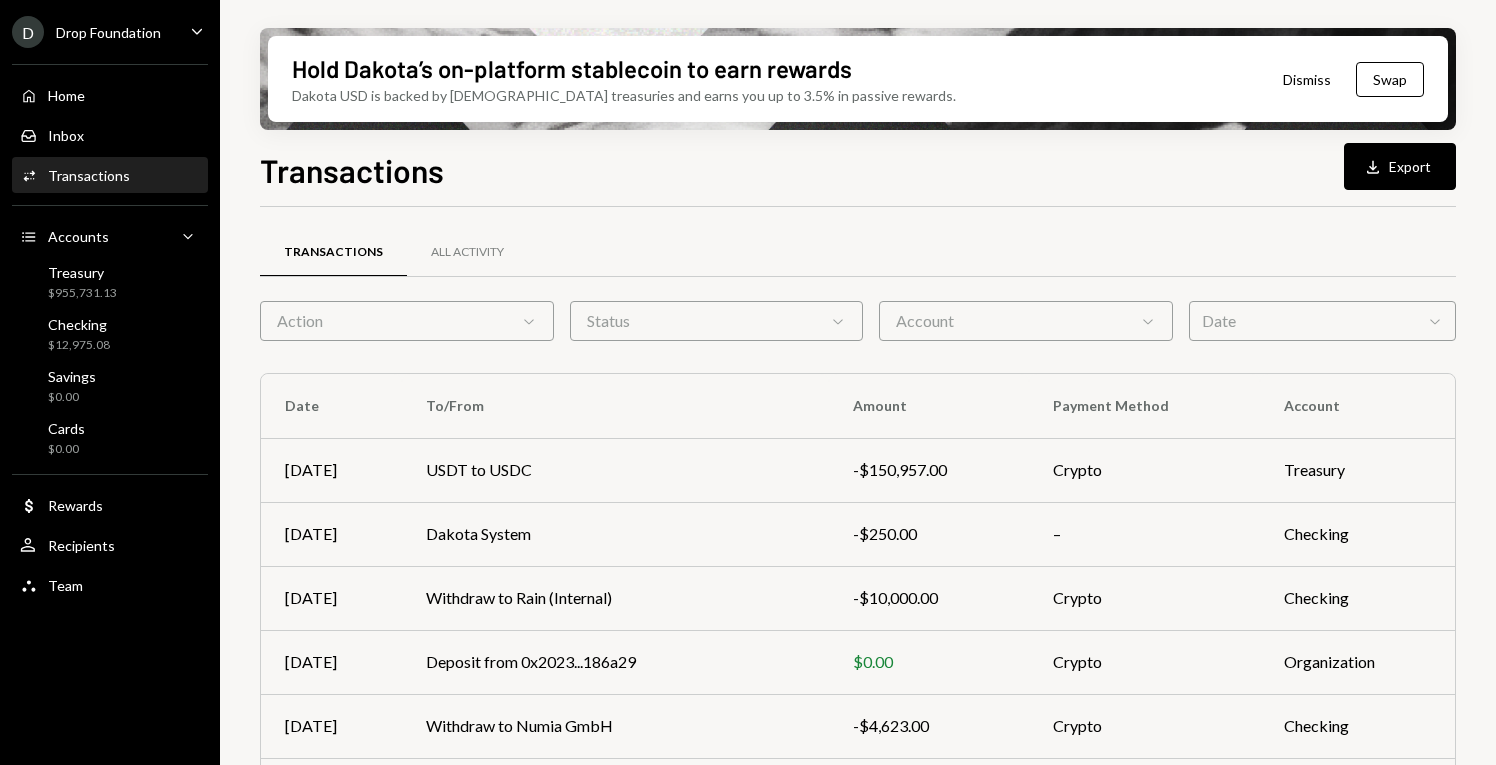 scroll, scrollTop: 0, scrollLeft: 0, axis: both 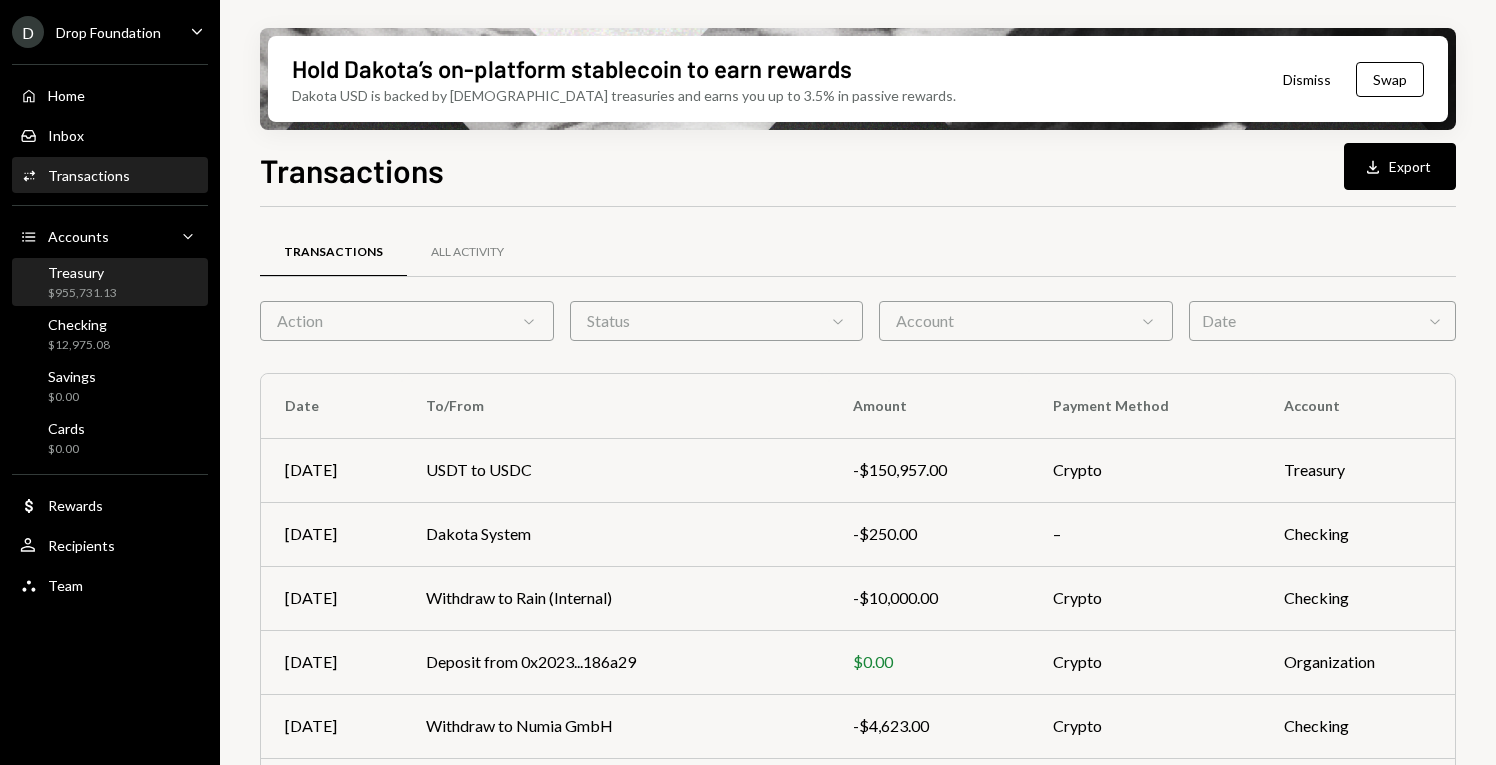 click on "Treasury $955,731.13" at bounding box center (110, 283) 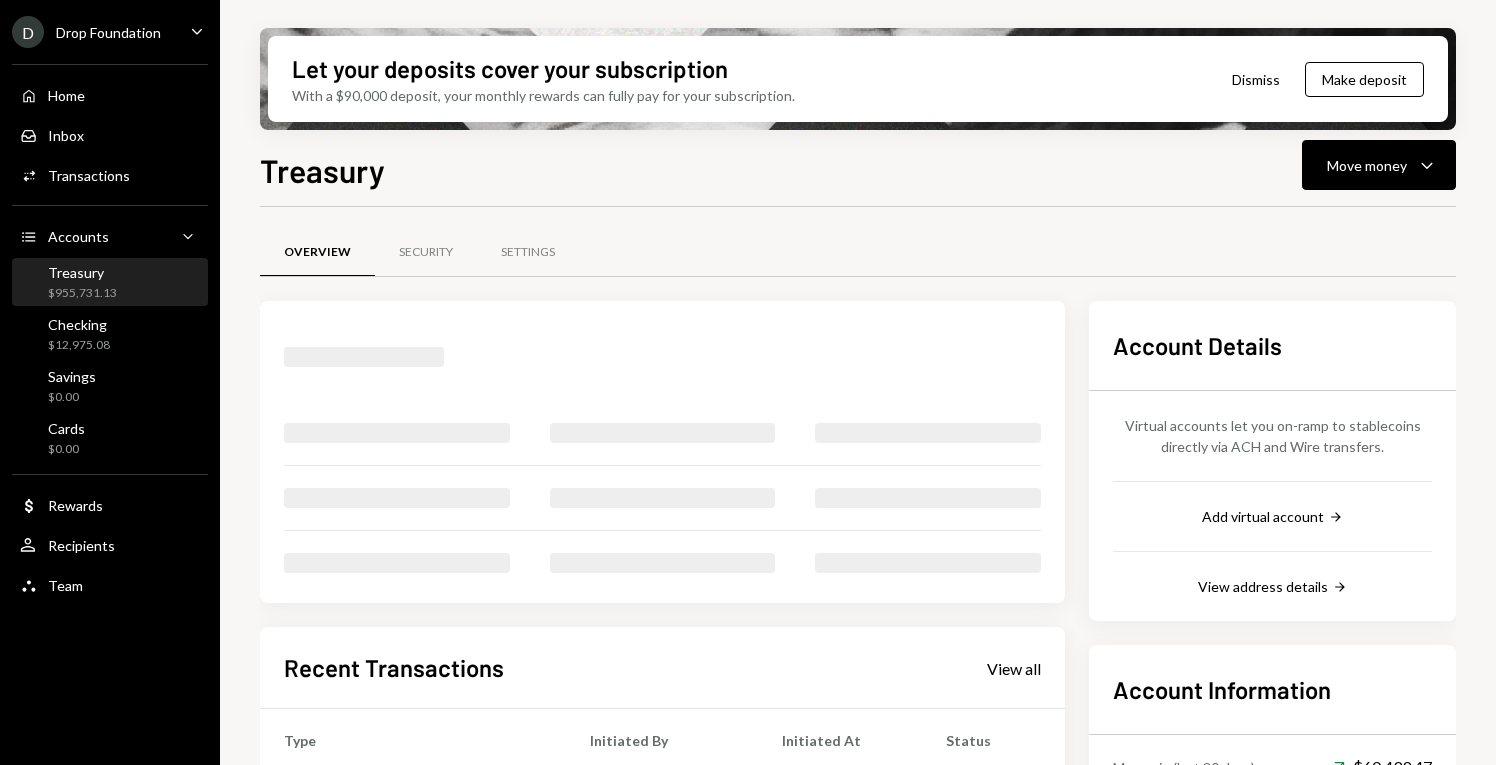 scroll, scrollTop: 0, scrollLeft: 0, axis: both 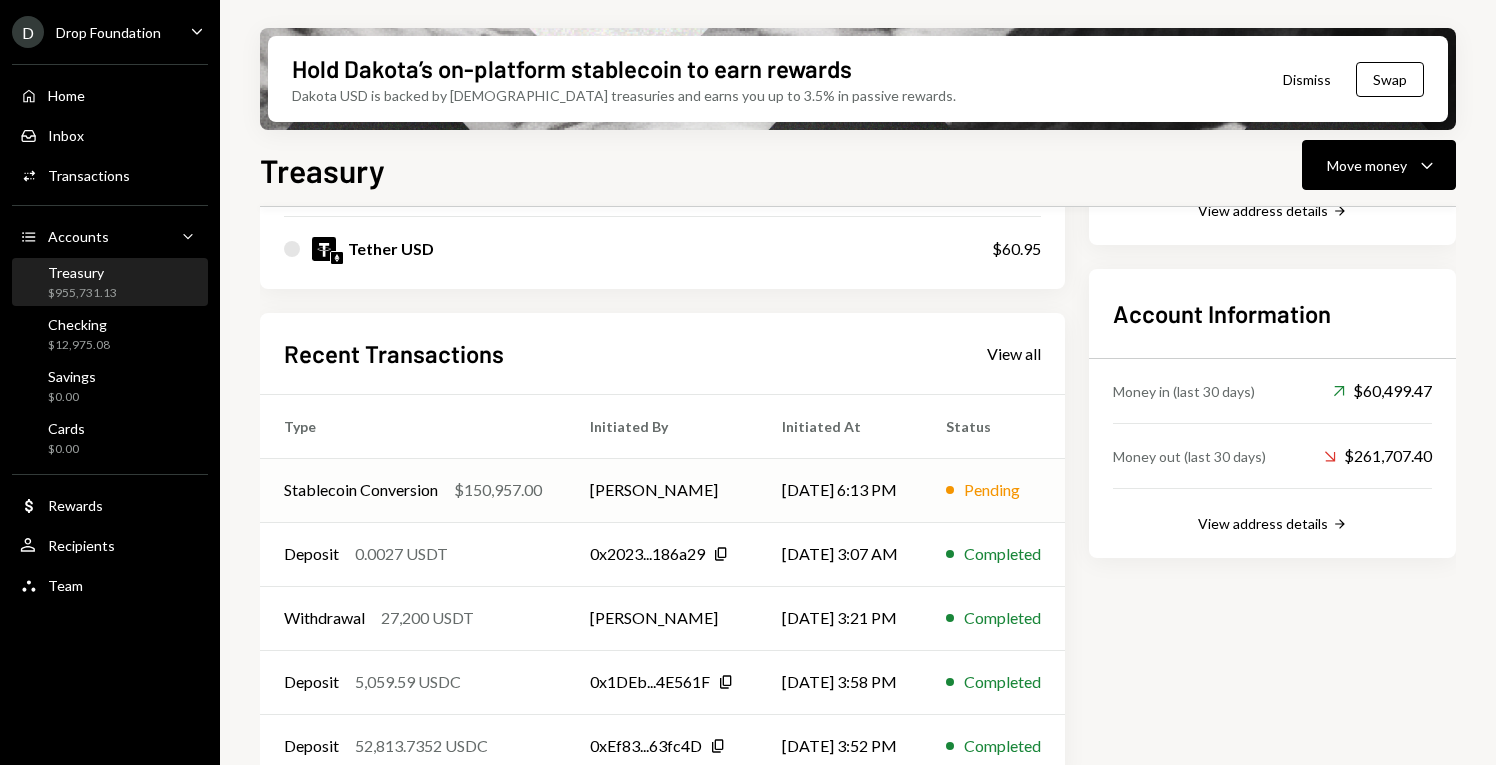 click on "[PERSON_NAME]" at bounding box center (662, 490) 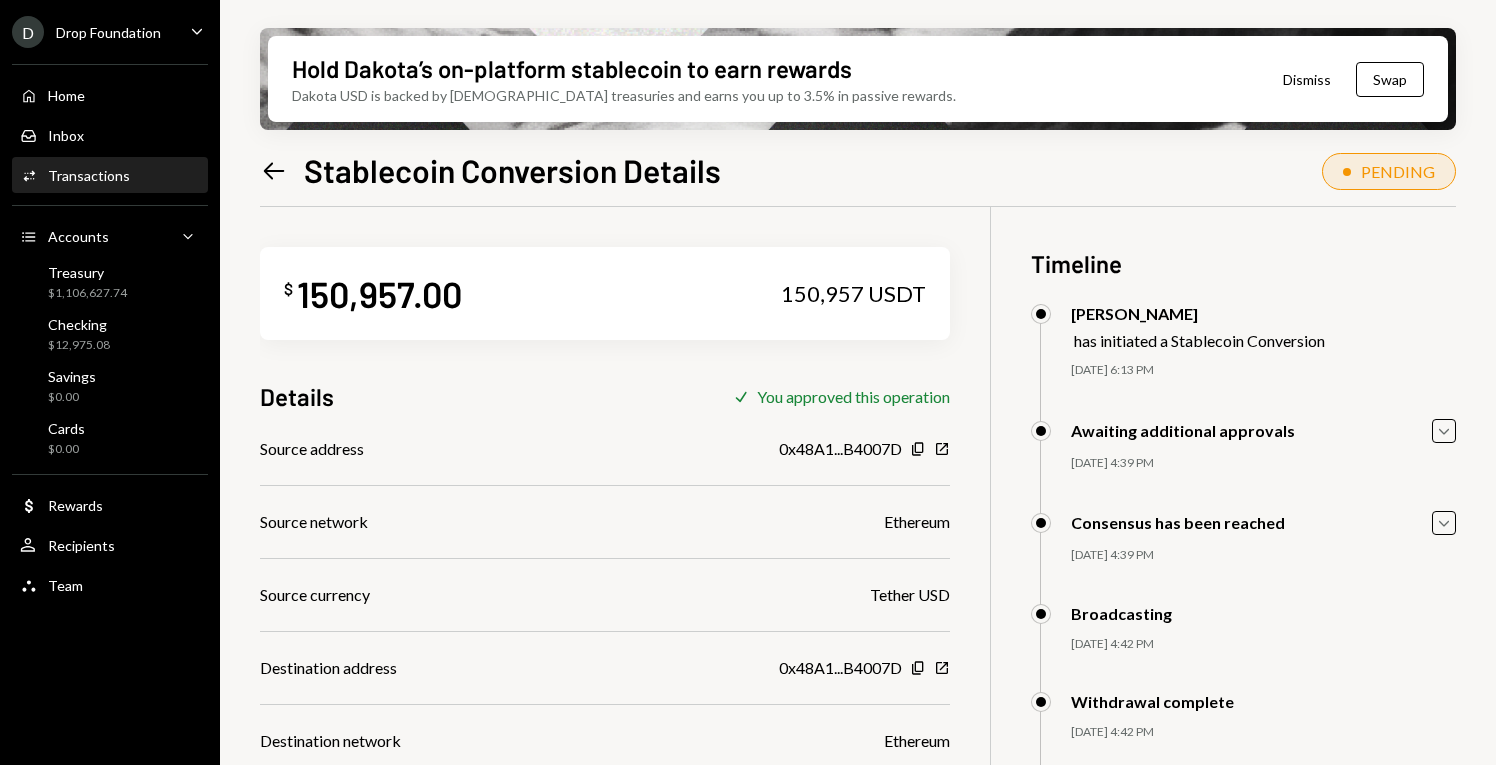 scroll, scrollTop: 306, scrollLeft: 0, axis: vertical 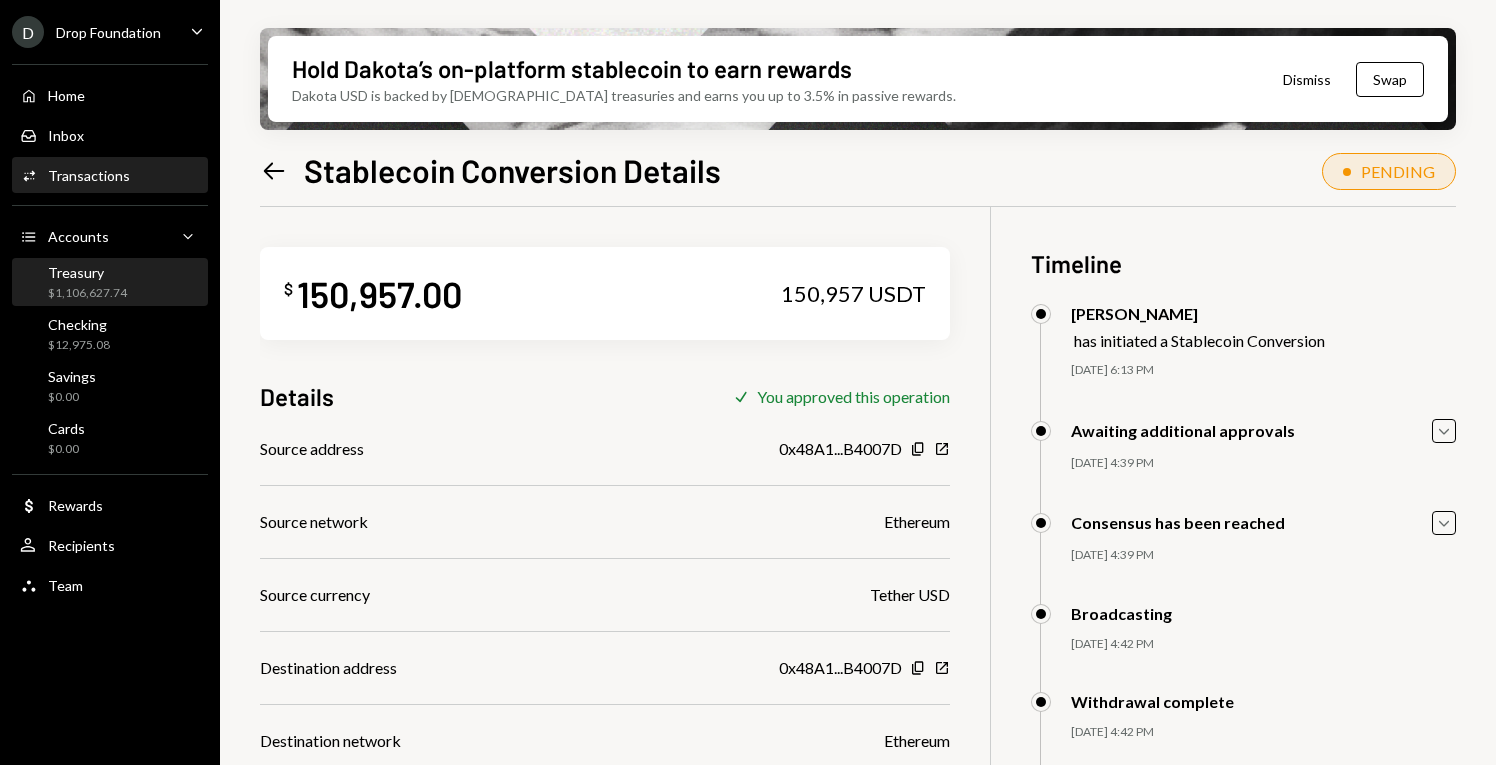 click on "Treasury $1,106,627.74" at bounding box center [110, 283] 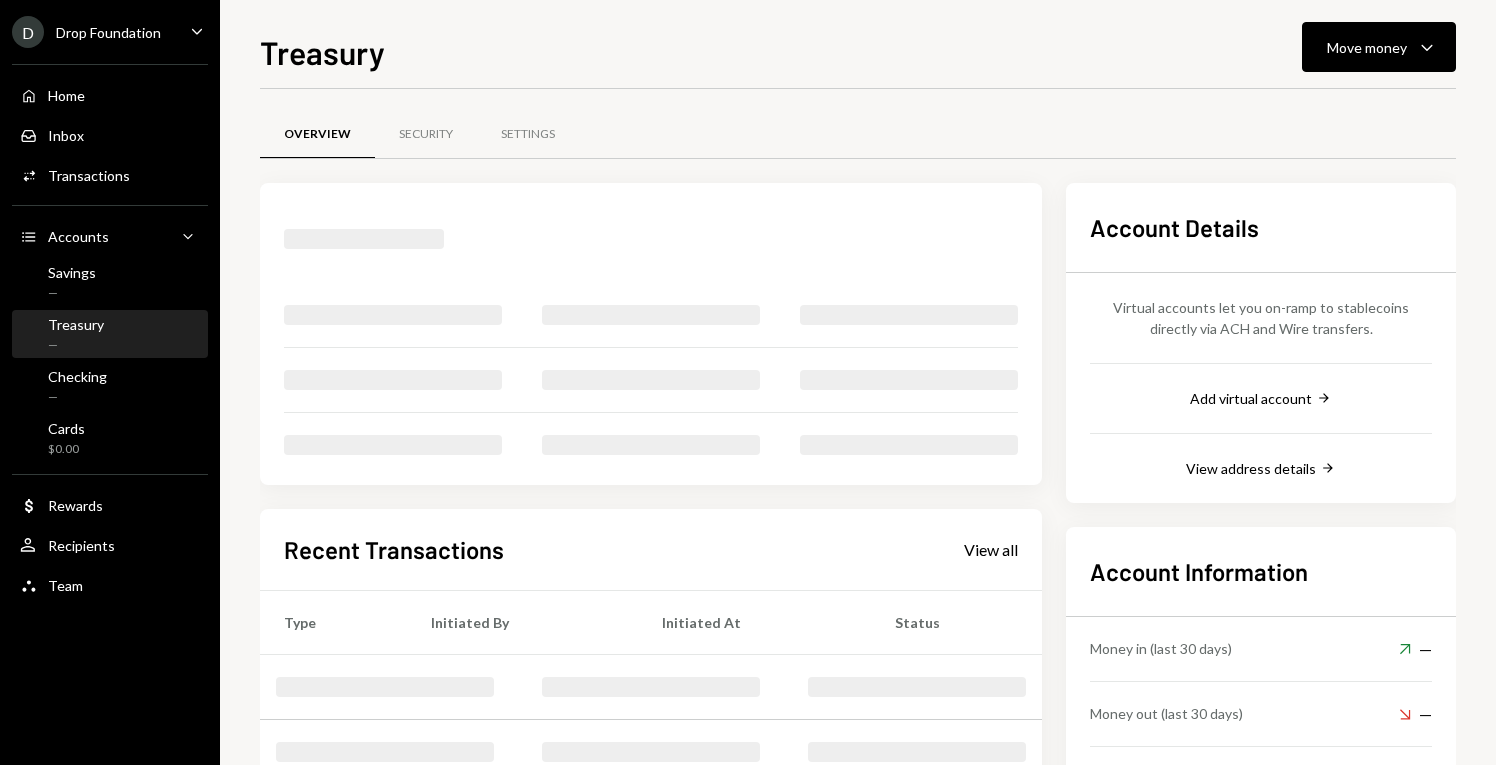 scroll, scrollTop: 0, scrollLeft: 0, axis: both 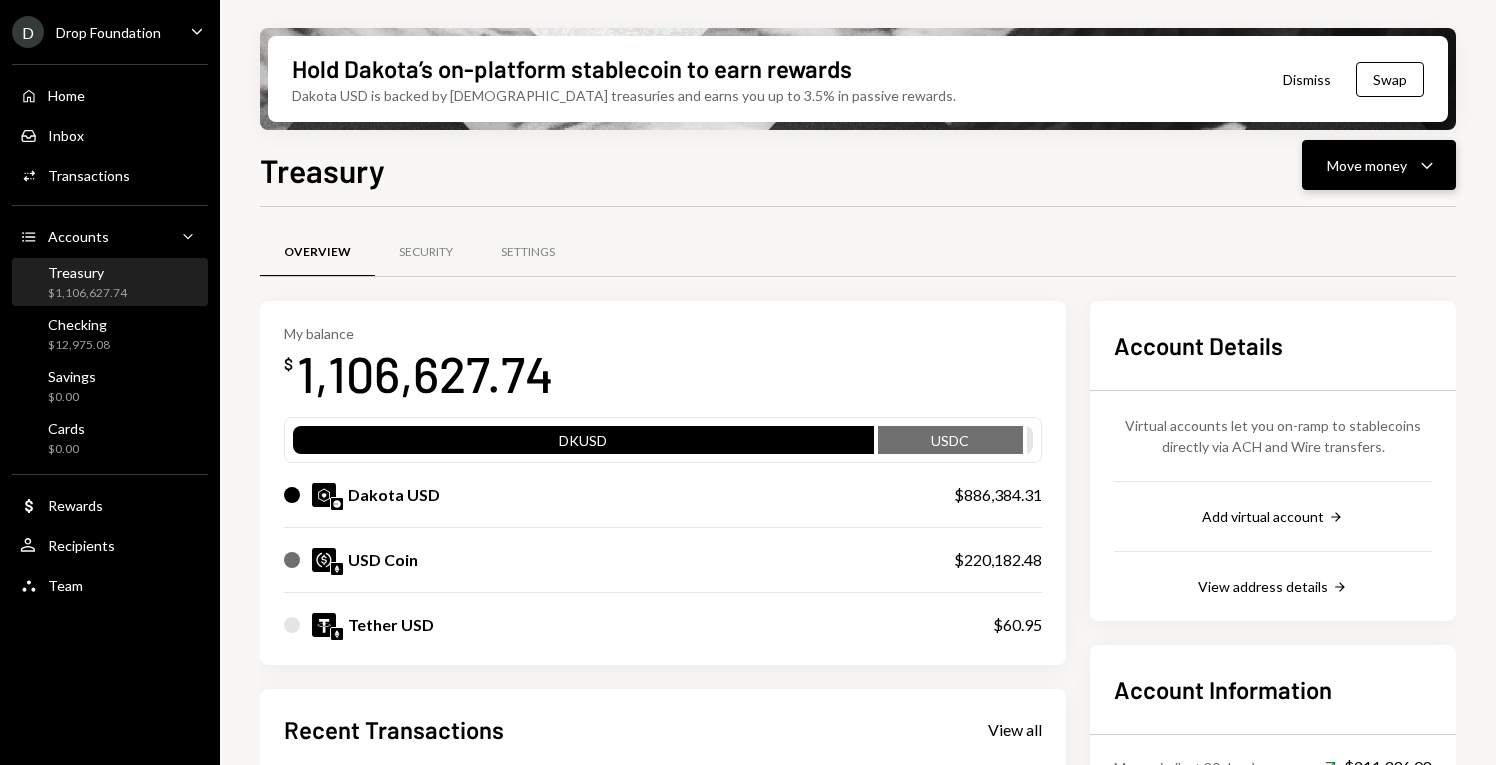 click on "Caret Down" 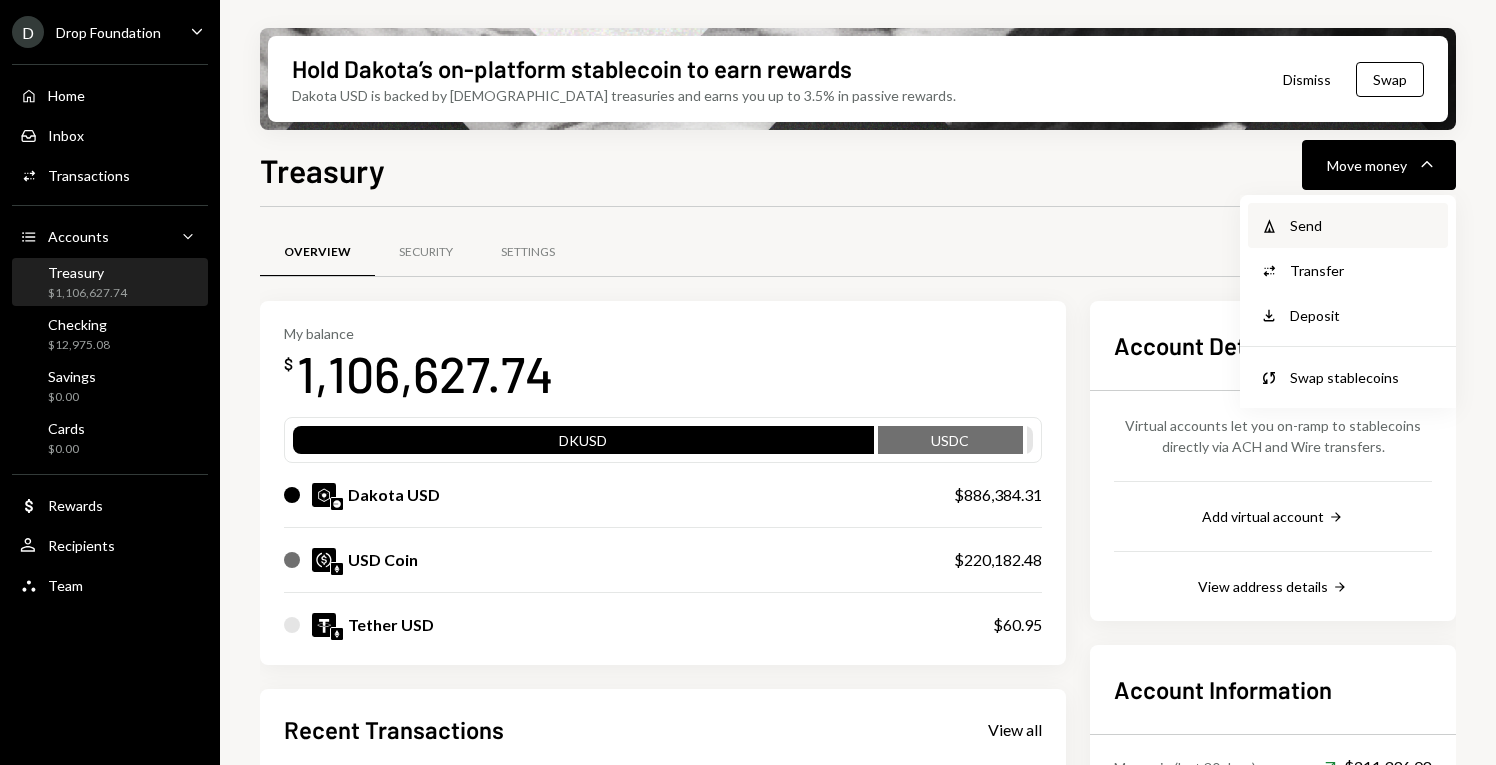 click on "Send" at bounding box center [1363, 225] 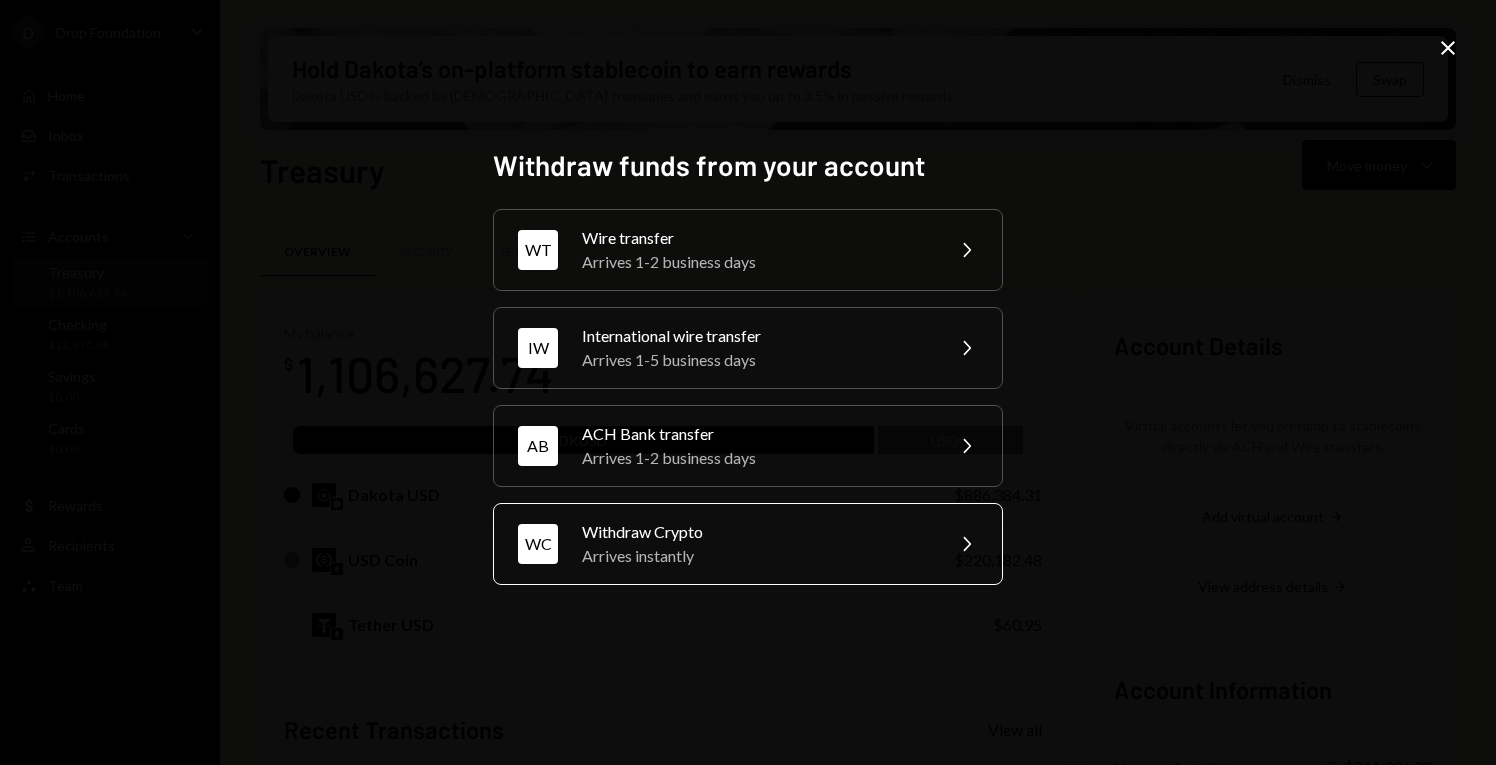 click on "Withdraw Crypto" at bounding box center (756, 532) 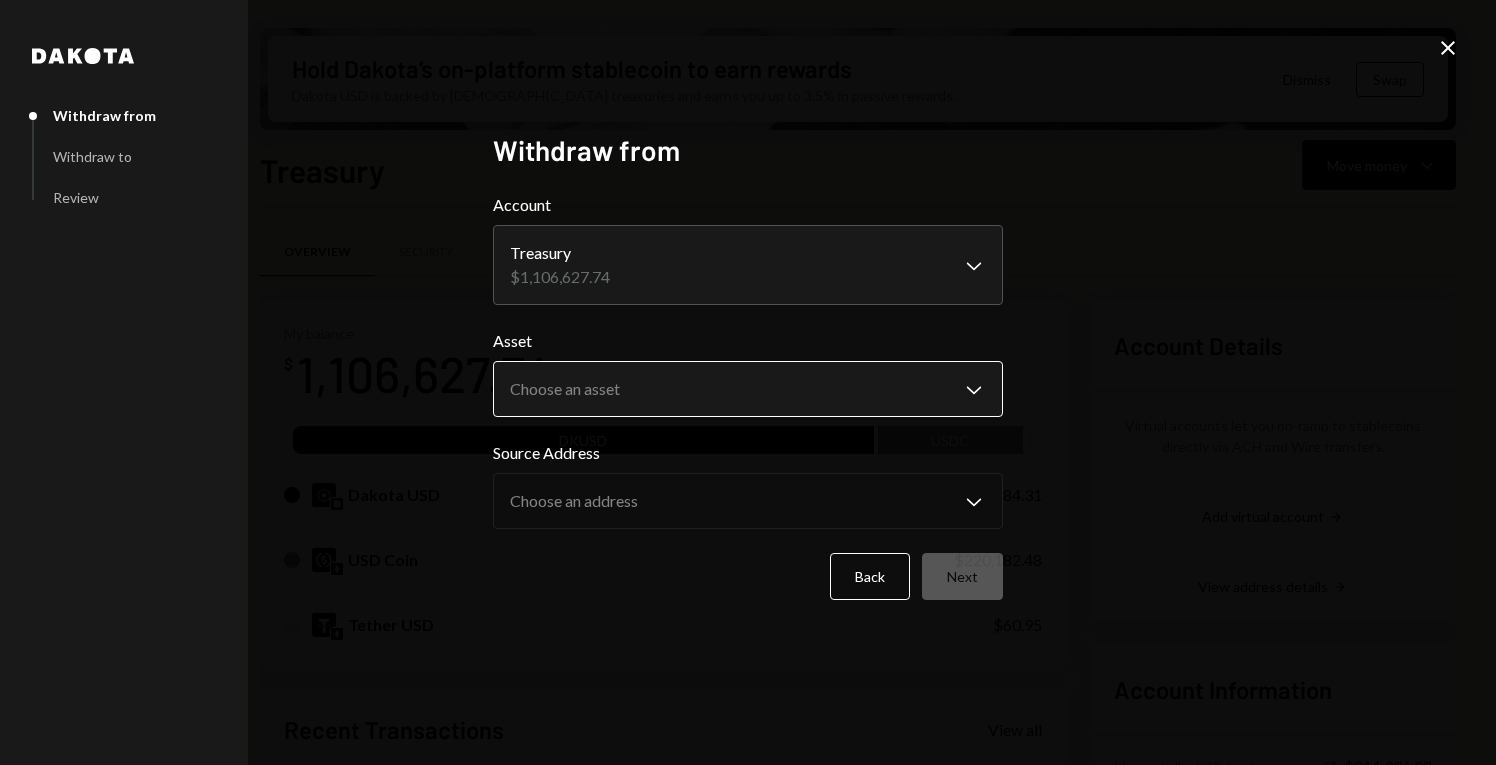 click on "D Drop Foundation Caret Down Home Home Inbox Inbox Activities Transactions Accounts Accounts Caret Down Treasury $1,106,627.74 Checking $12,975.08 Savings $0.00 Cards $0.00 Dollar Rewards User Recipients Team Team Hold Dakota’s on-platform stablecoin to earn rewards Dakota USD is backed by U.S. treasuries and earns you up to 3.5% in passive rewards. Dismiss Swap Treasury Move money Caret Down Overview Security Settings My balance $ 1,106,627.74 DKUSD USDC Dakota USD $886,384.31 USD Coin $220,182.48 Tether USD $60.95 Recent Transactions View all Type Initiated By Initiated At Status Deposit 150,896.61  USDC 0xA9D1...1d3E43 Copy [DATE] 4:45 PM Completed Stablecoin Conversion $150,957.00 [PERSON_NAME] [DATE] 6:13 PM Pending Deposit 0.0027  USDT 0x2023...186a29 Copy [DATE] 3:07 AM Completed Withdrawal 27,200  USDT [PERSON_NAME] [DATE] 3:21 PM Completed Deposit 5,059.59  USDC 0x1DEb...4E561F Copy [DATE] 3:58 PM Completed Account Details Add virtual account Right Arrow View address details Dakota" at bounding box center [748, 382] 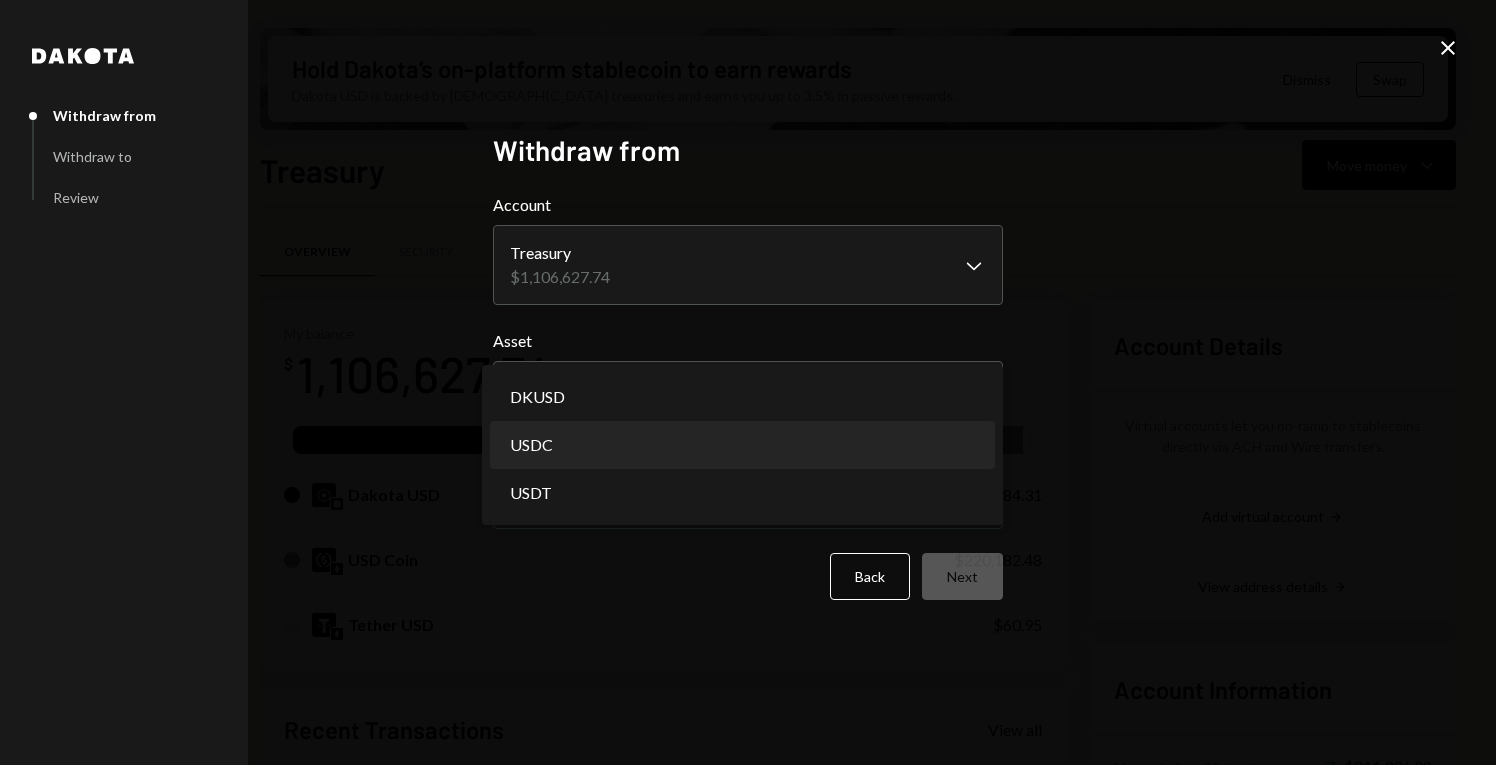 select on "****" 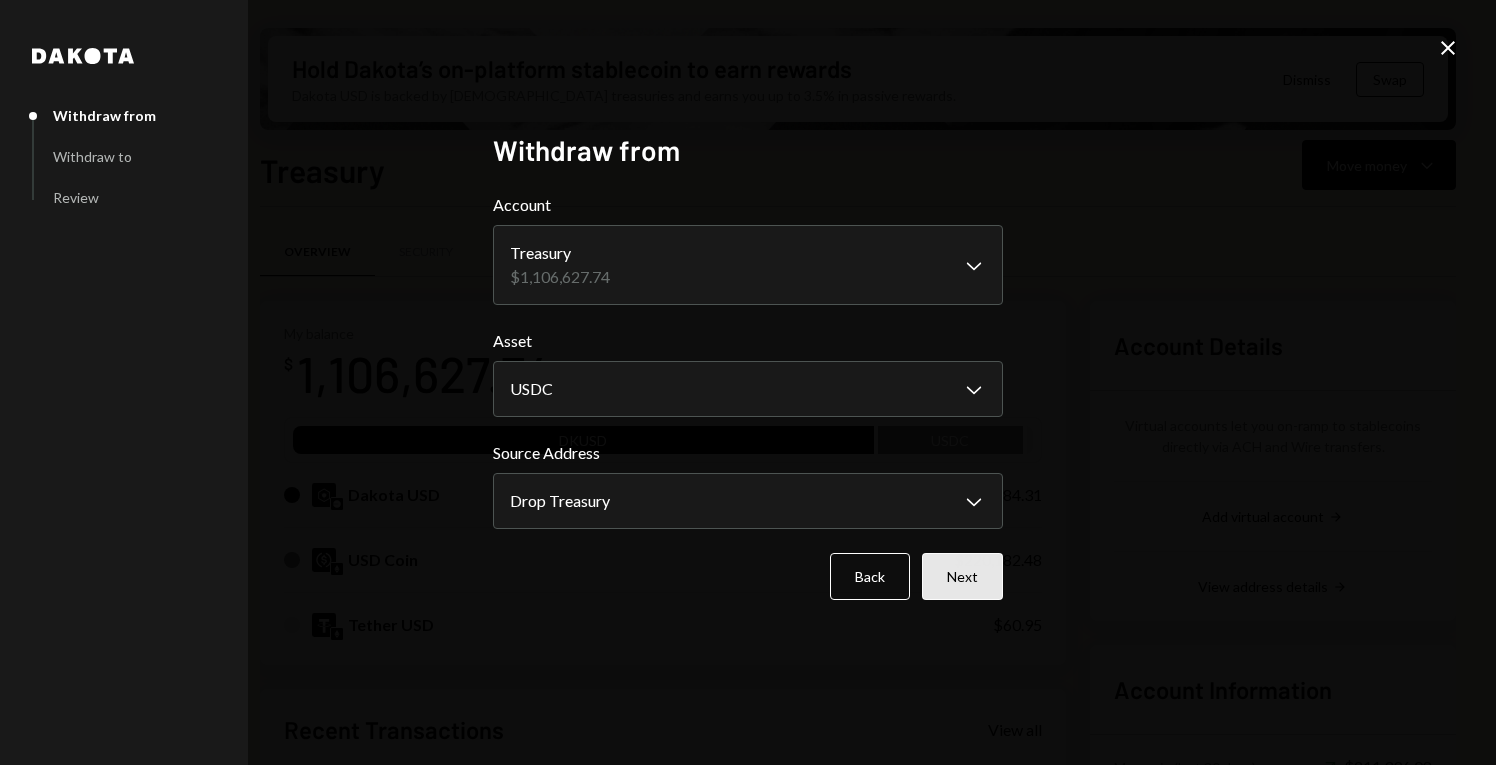 click on "Next" at bounding box center [962, 576] 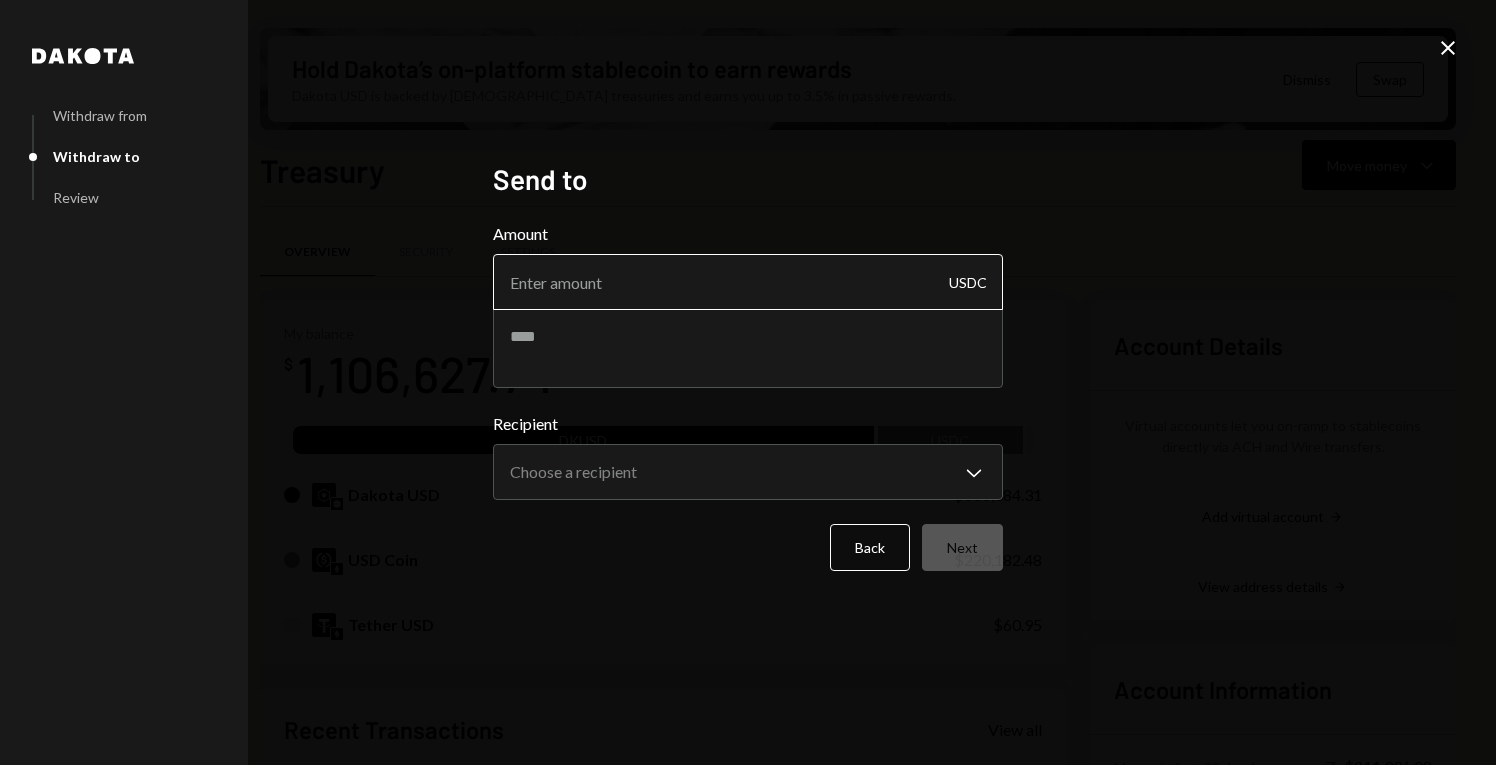 click on "Amount" at bounding box center (748, 282) 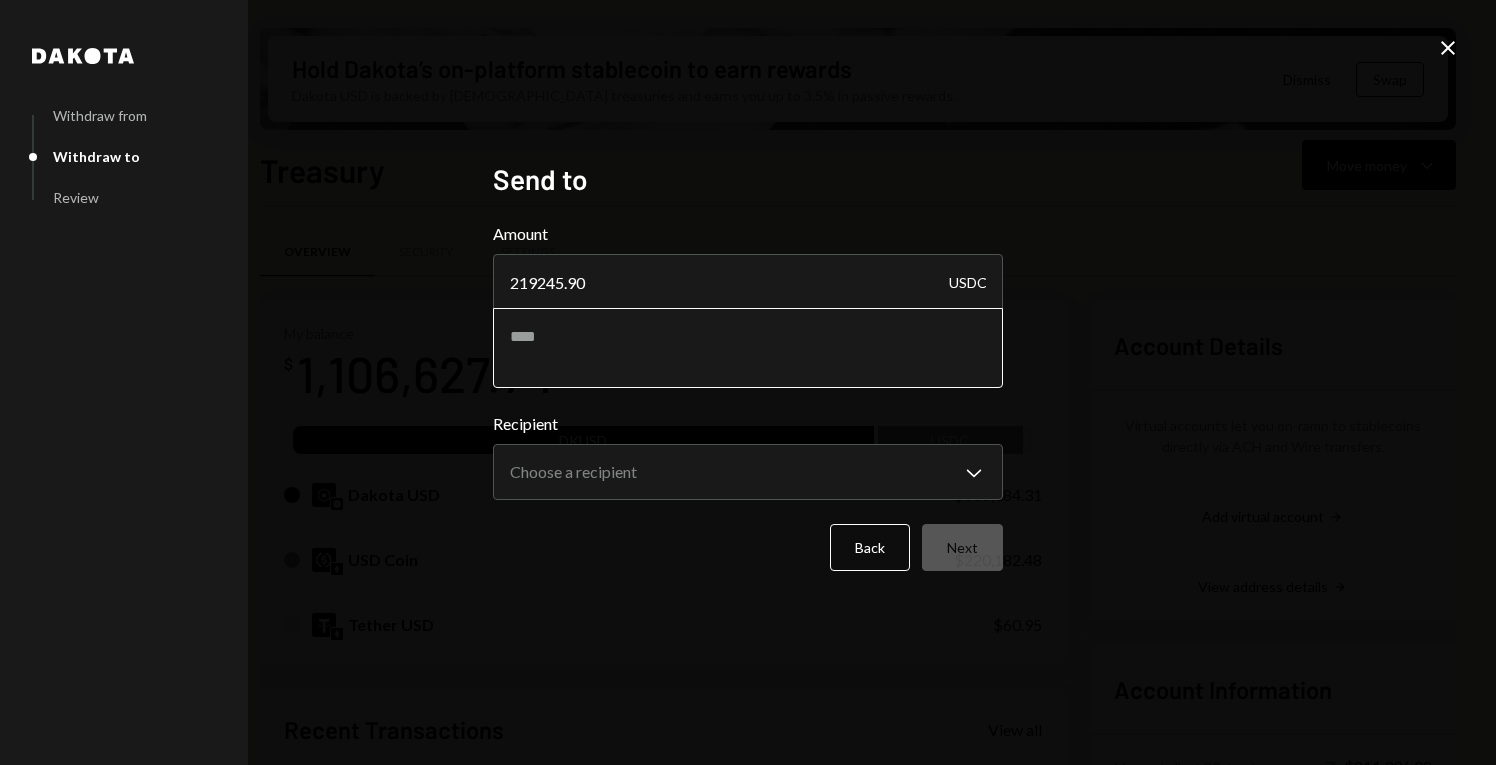 type on "219245.90" 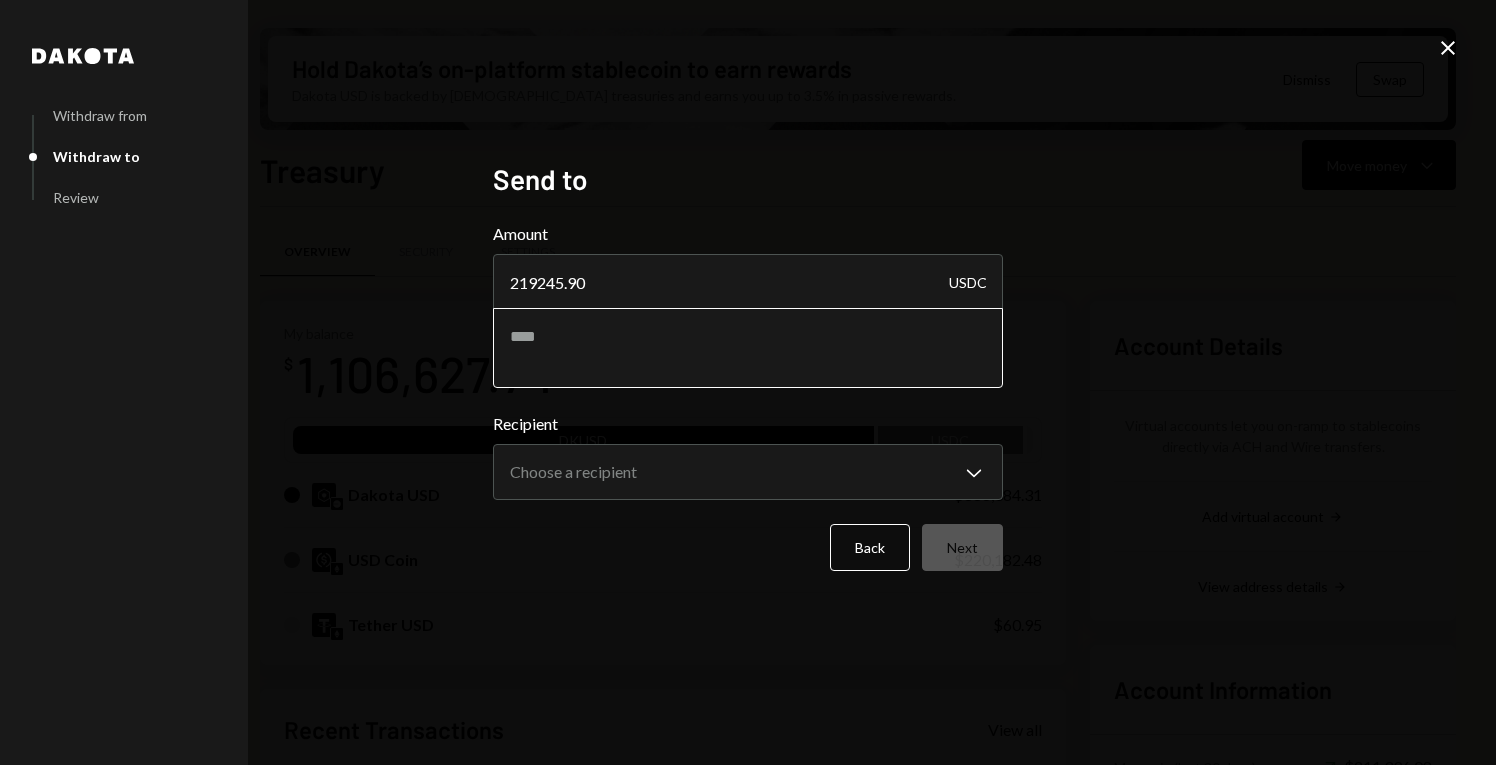 click at bounding box center [748, 348] 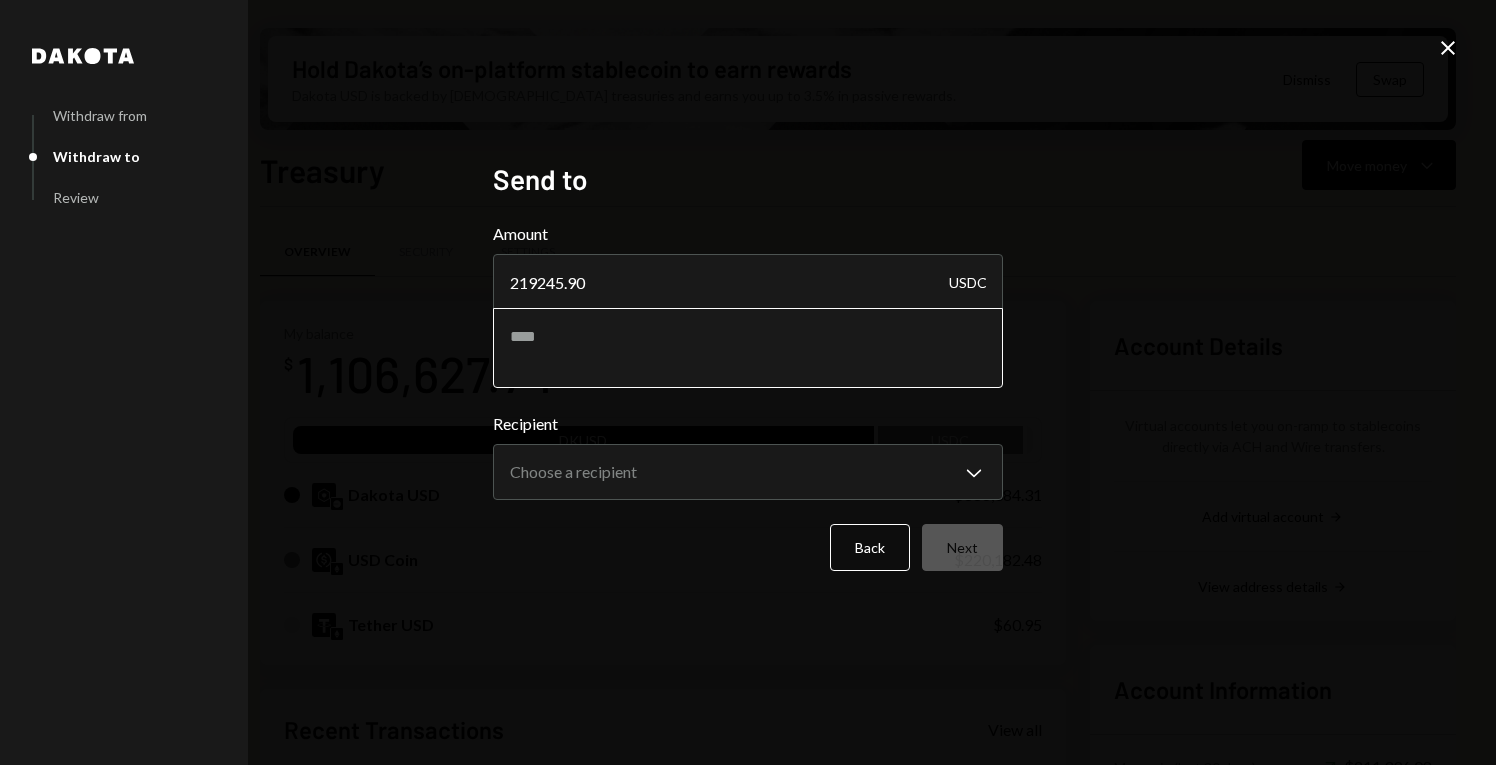 click at bounding box center (748, 348) 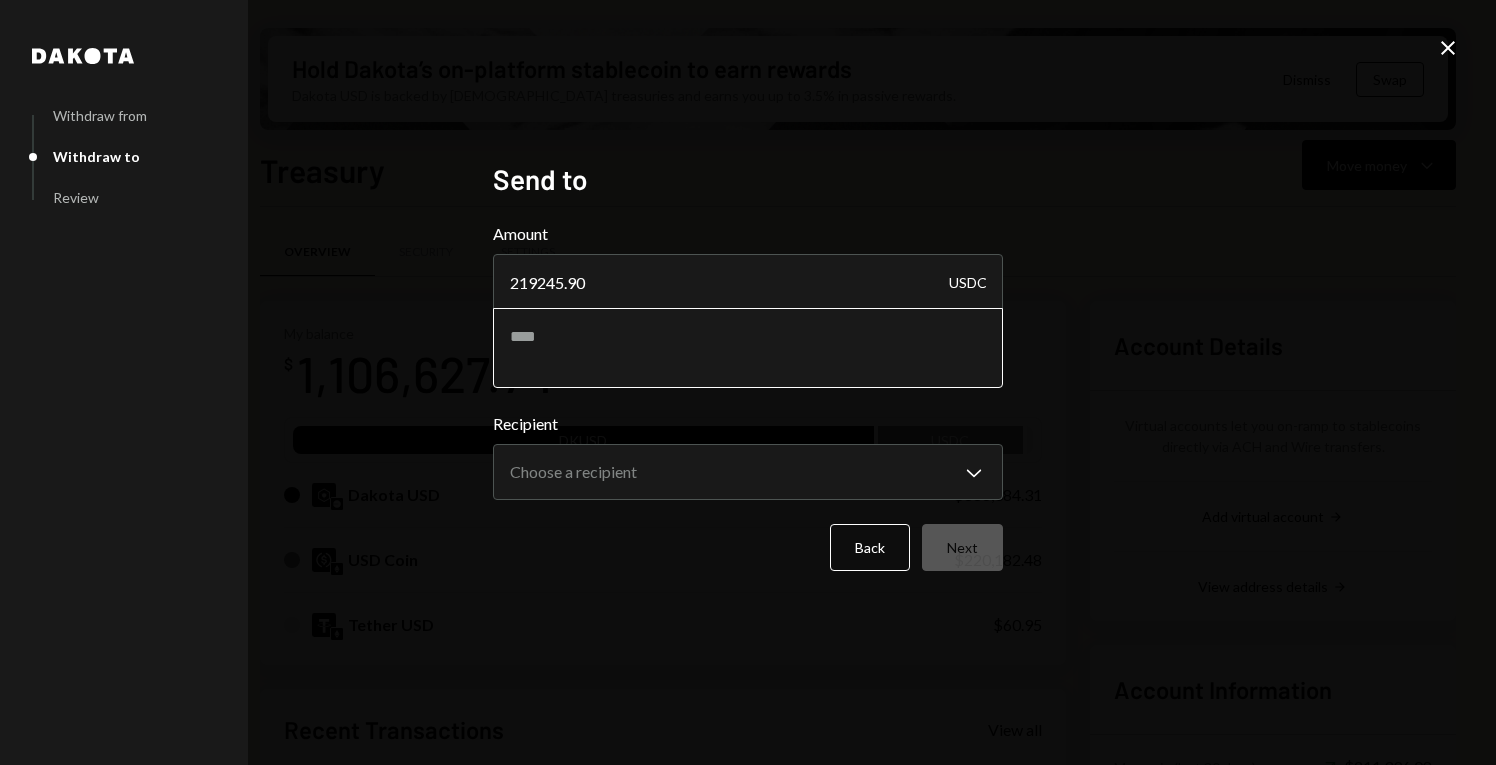 click at bounding box center (748, 348) 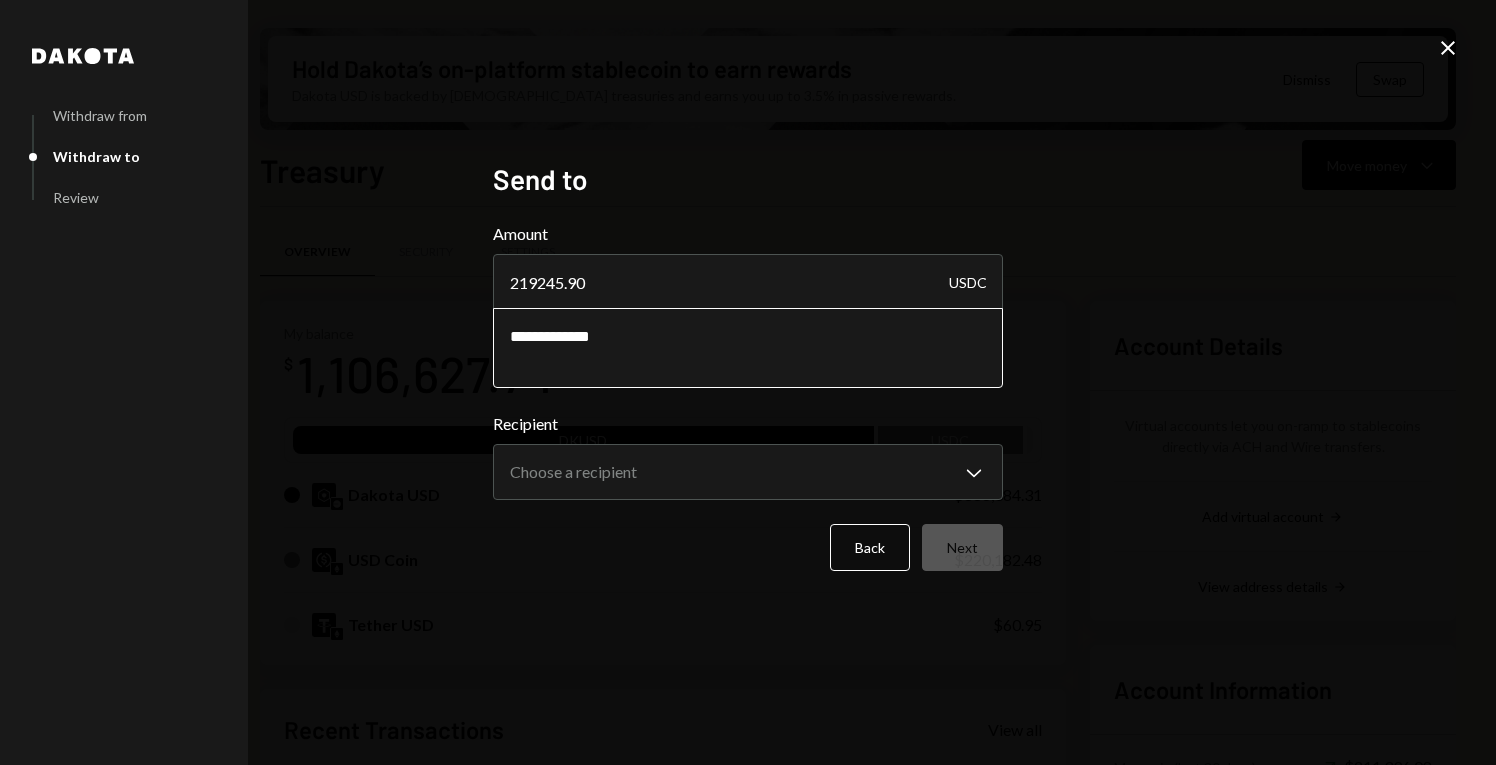 paste on "*********" 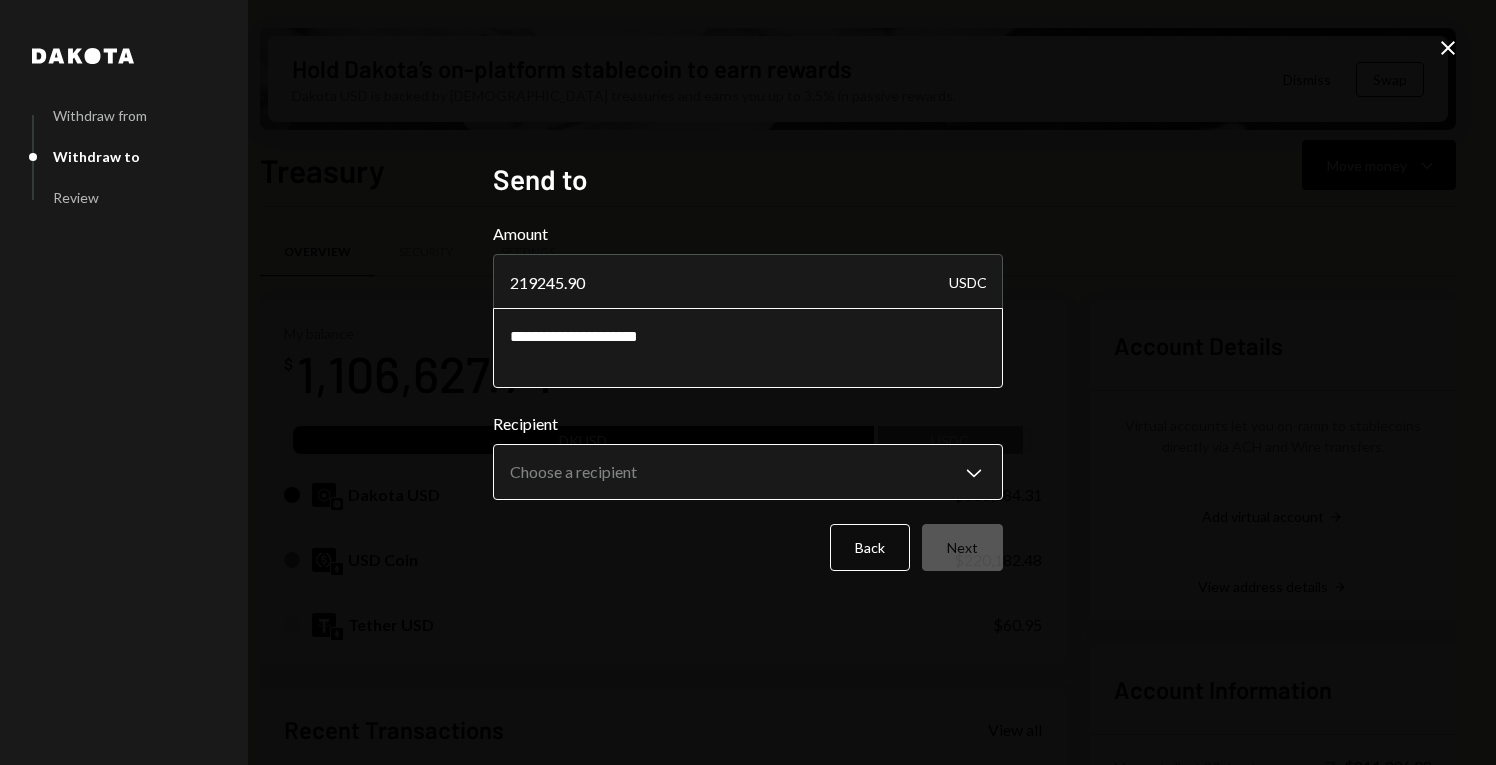 type on "**********" 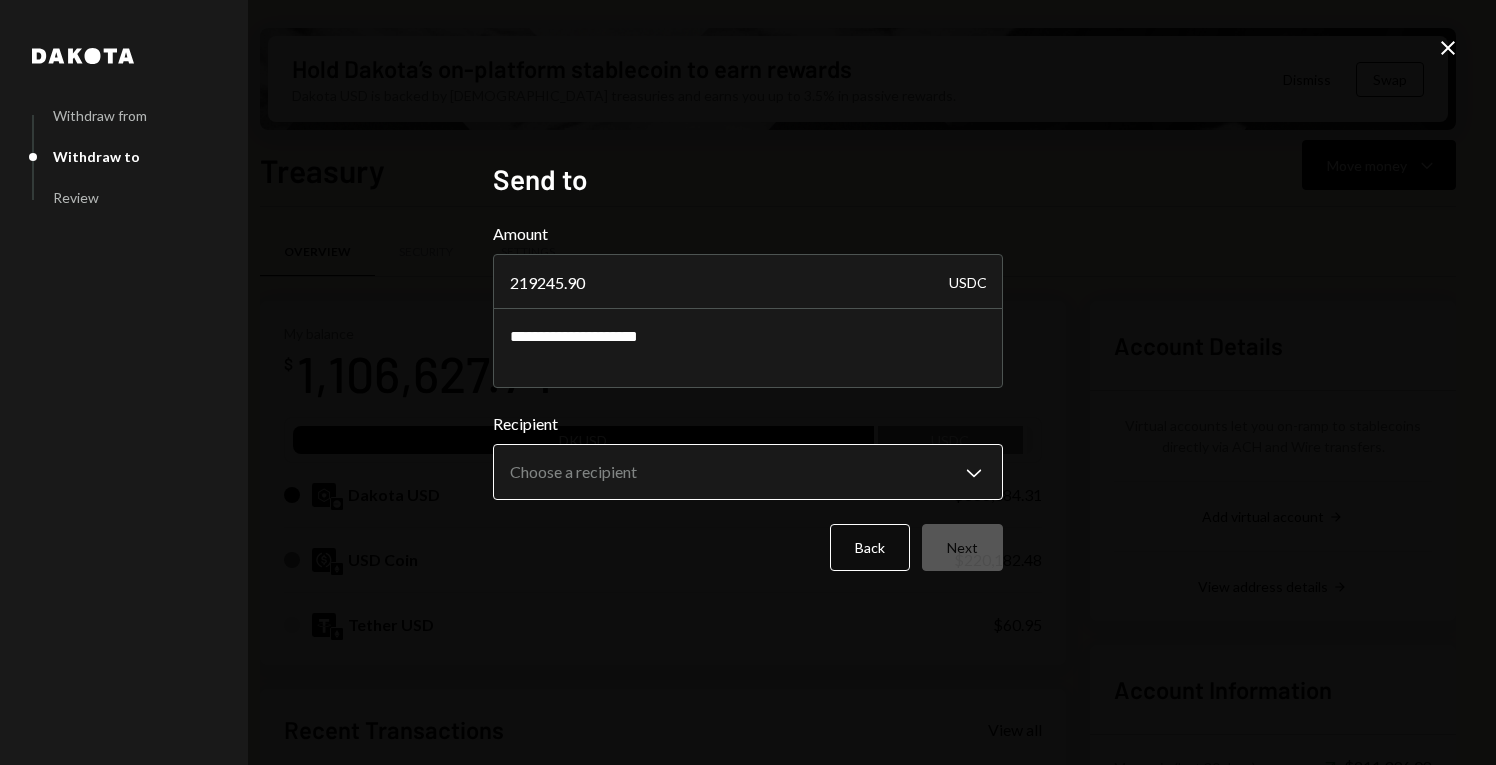 click on "D Drop Foundation Caret Down Home Home Inbox Inbox Activities Transactions Accounts Accounts Caret Down Treasury $1,106,627.74 Checking $12,975.08 Savings $0.00 Cards $0.00 Dollar Rewards User Recipients Team Team Hold Dakota’s on-platform stablecoin to earn rewards Dakota USD is backed by U.S. treasuries and earns you up to 3.5% in passive rewards. Dismiss Swap Treasury Move money Caret Down Overview Security Settings My balance $ 1,106,627.74 DKUSD USDC Dakota USD $886,384.31 USD Coin $220,182.48 Tether USD $60.95 Recent Transactions View all Type Initiated By Initiated At Status Deposit 150,896.61  USDC 0xA9D1...1d3E43 Copy [DATE] 4:45 PM Completed Stablecoin Conversion $150,957.00 [PERSON_NAME] [DATE] 6:13 PM Completed Deposit 0.0027  USDT 0x2023...186a29 Copy [DATE] 3:07 AM Completed Withdrawal 27,200  USDT [PERSON_NAME] [DATE] 3:21 PM Completed Deposit 5,059.59  USDC 0x1DEb...4E561F Copy [DATE] 3:58 PM Completed Account Details Add virtual account Right Arrow View address details Dakota" at bounding box center (748, 382) 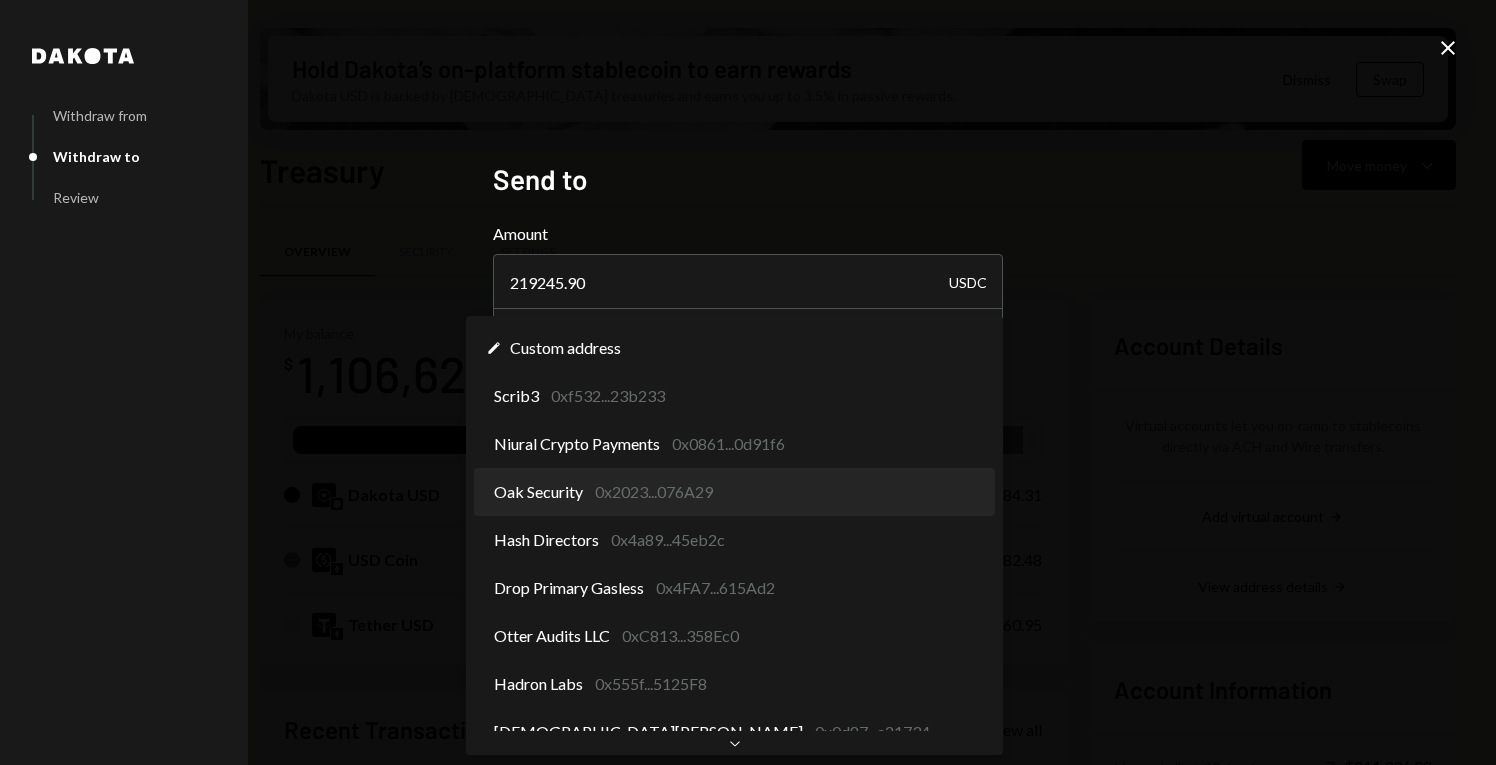 scroll, scrollTop: 0, scrollLeft: 0, axis: both 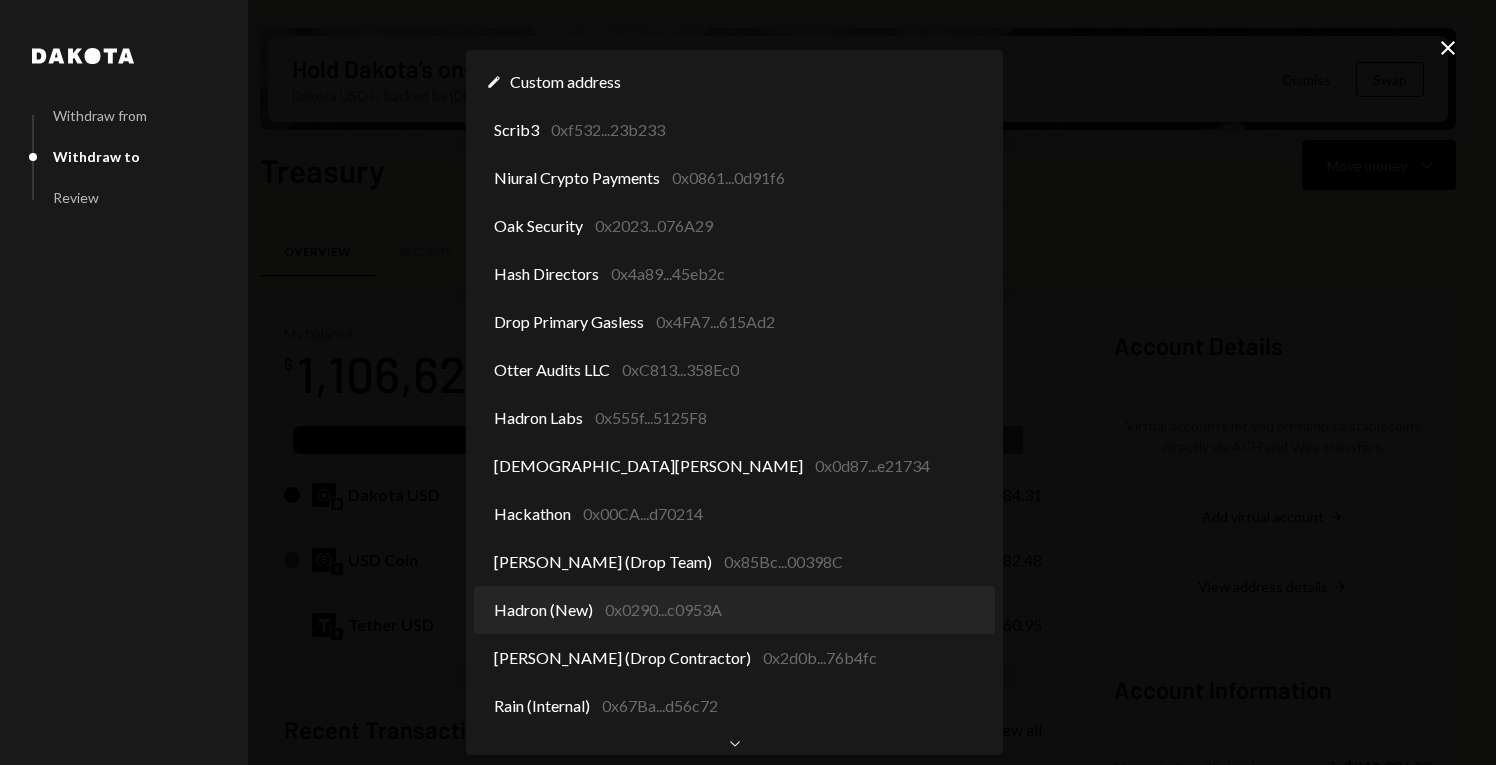 select on "**********" 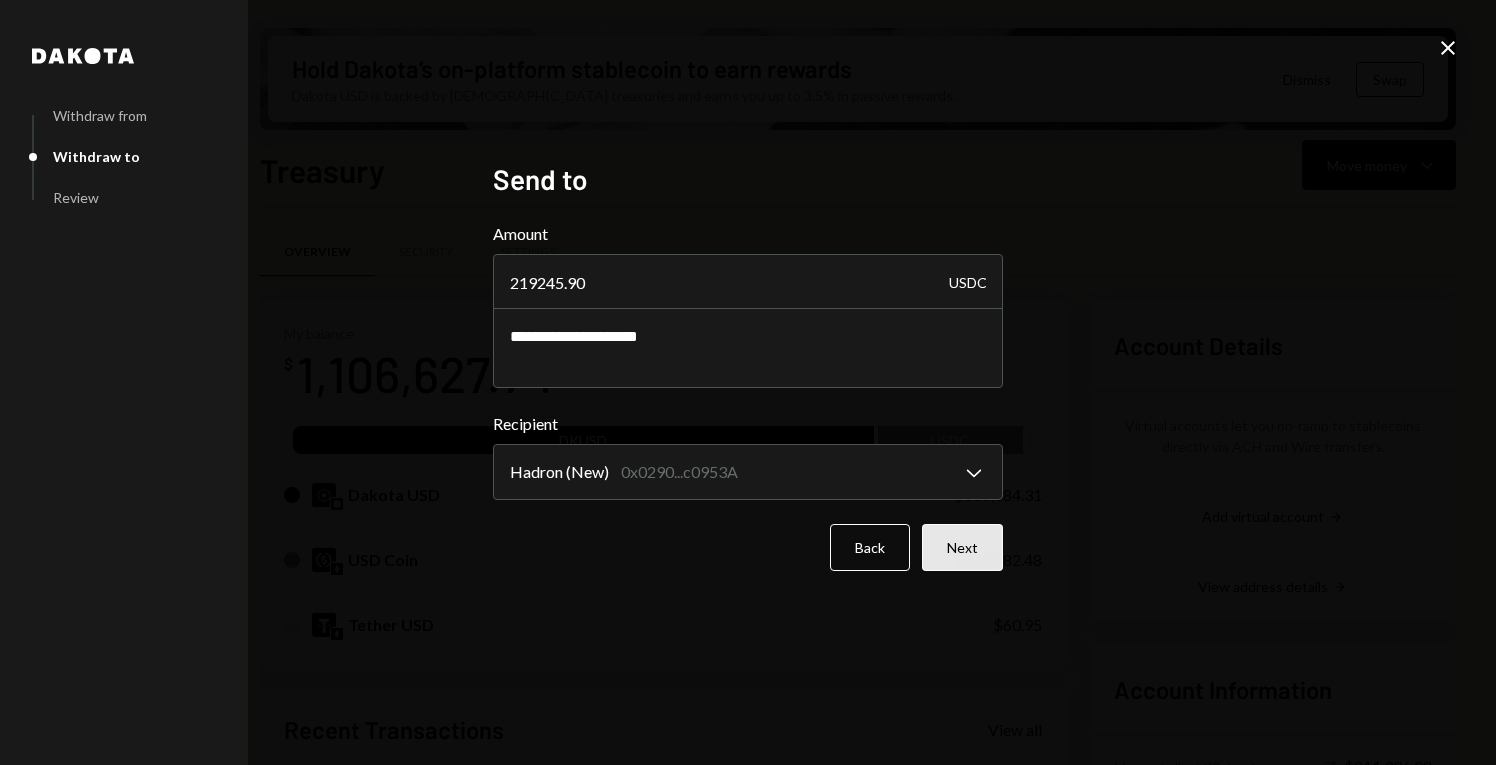 click on "Next" at bounding box center [962, 547] 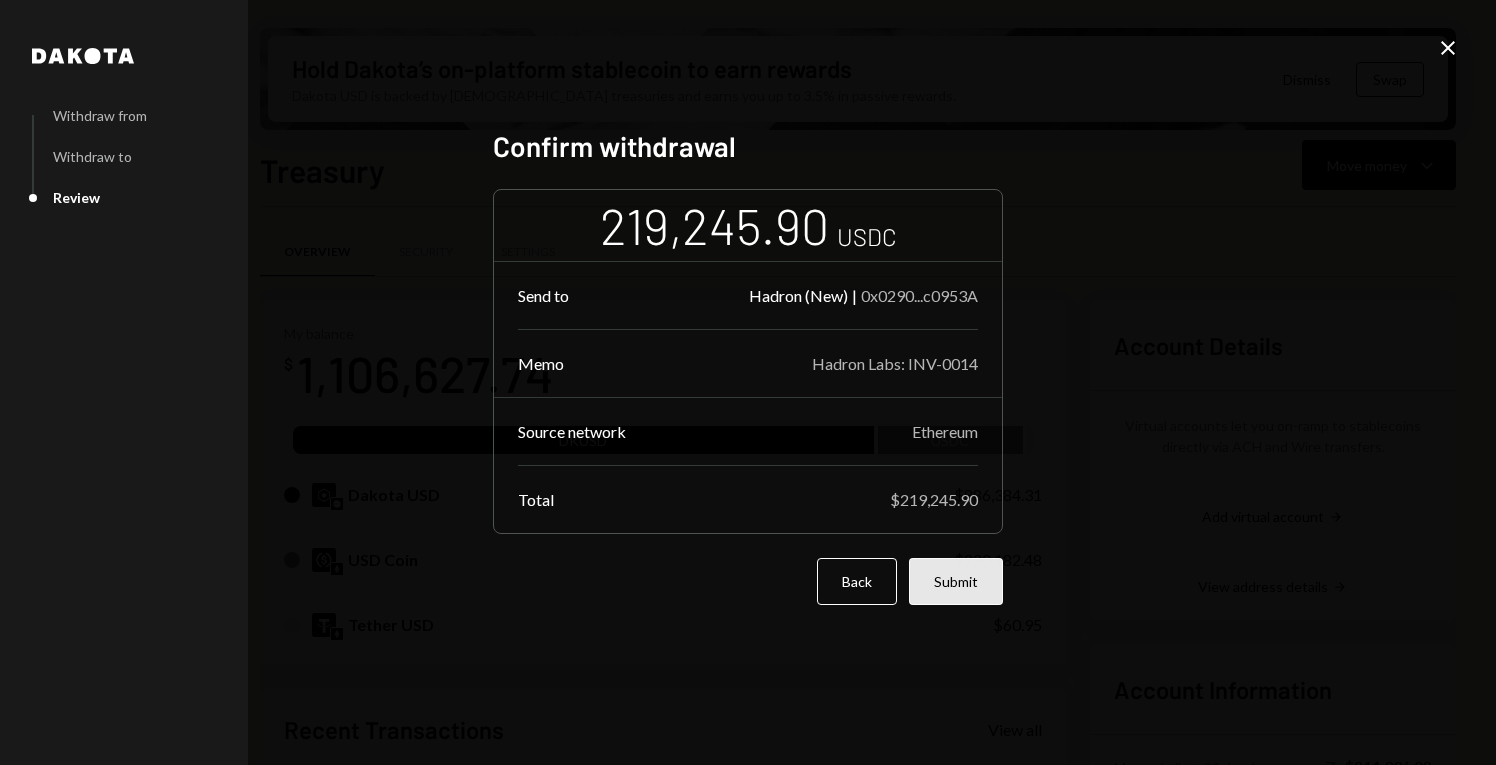 click on "Submit" at bounding box center [956, 581] 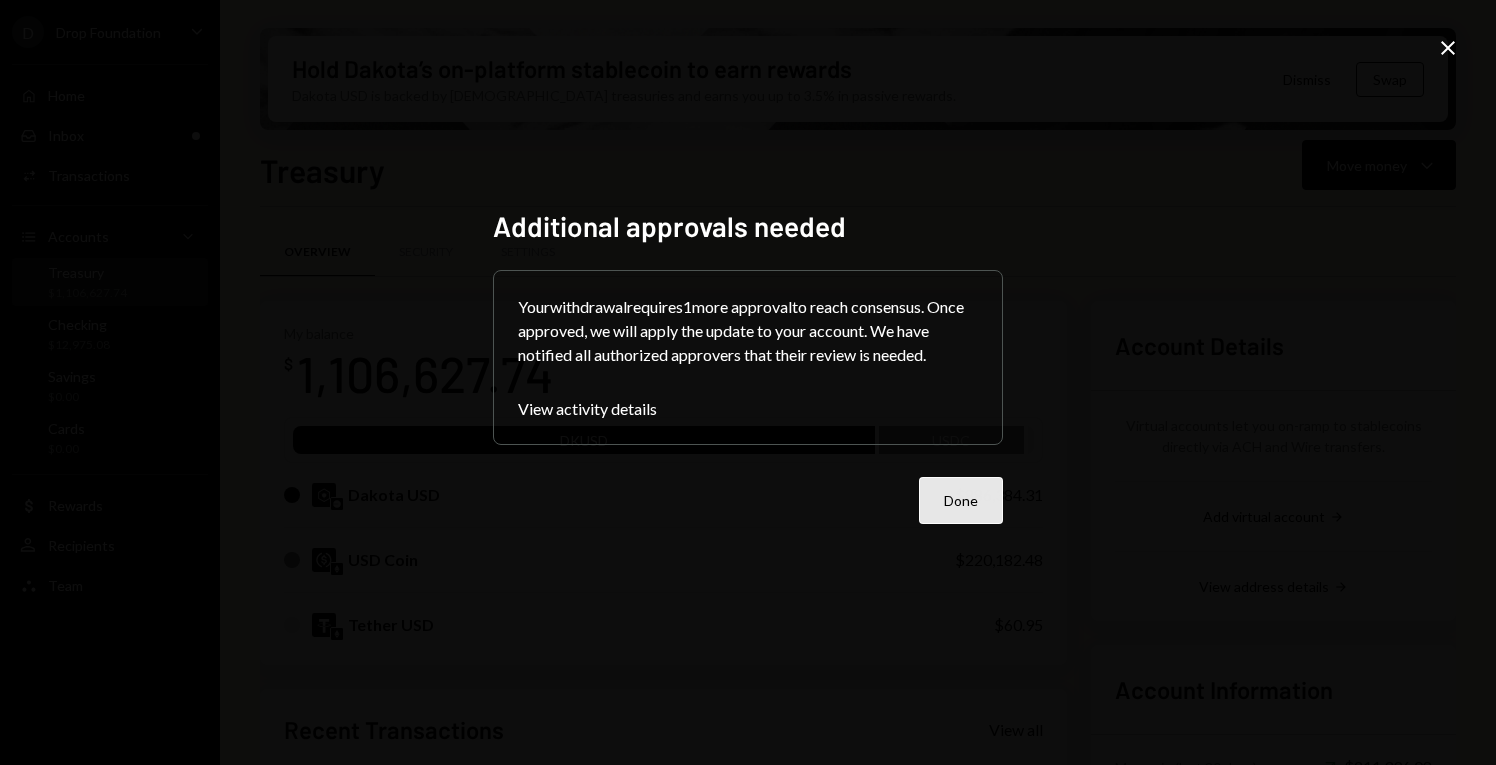 click on "Done" at bounding box center (961, 500) 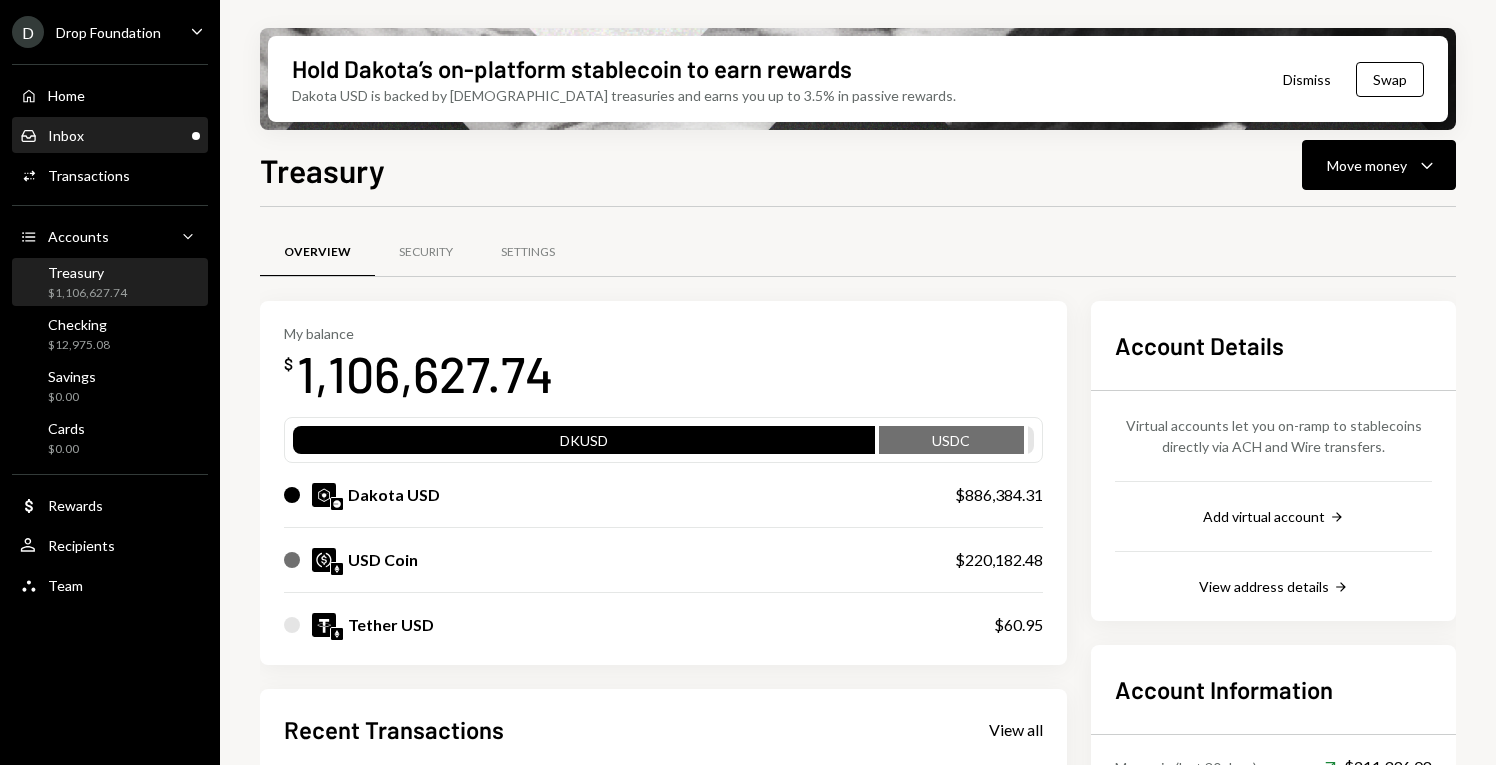 click on "Inbox Inbox" at bounding box center (110, 136) 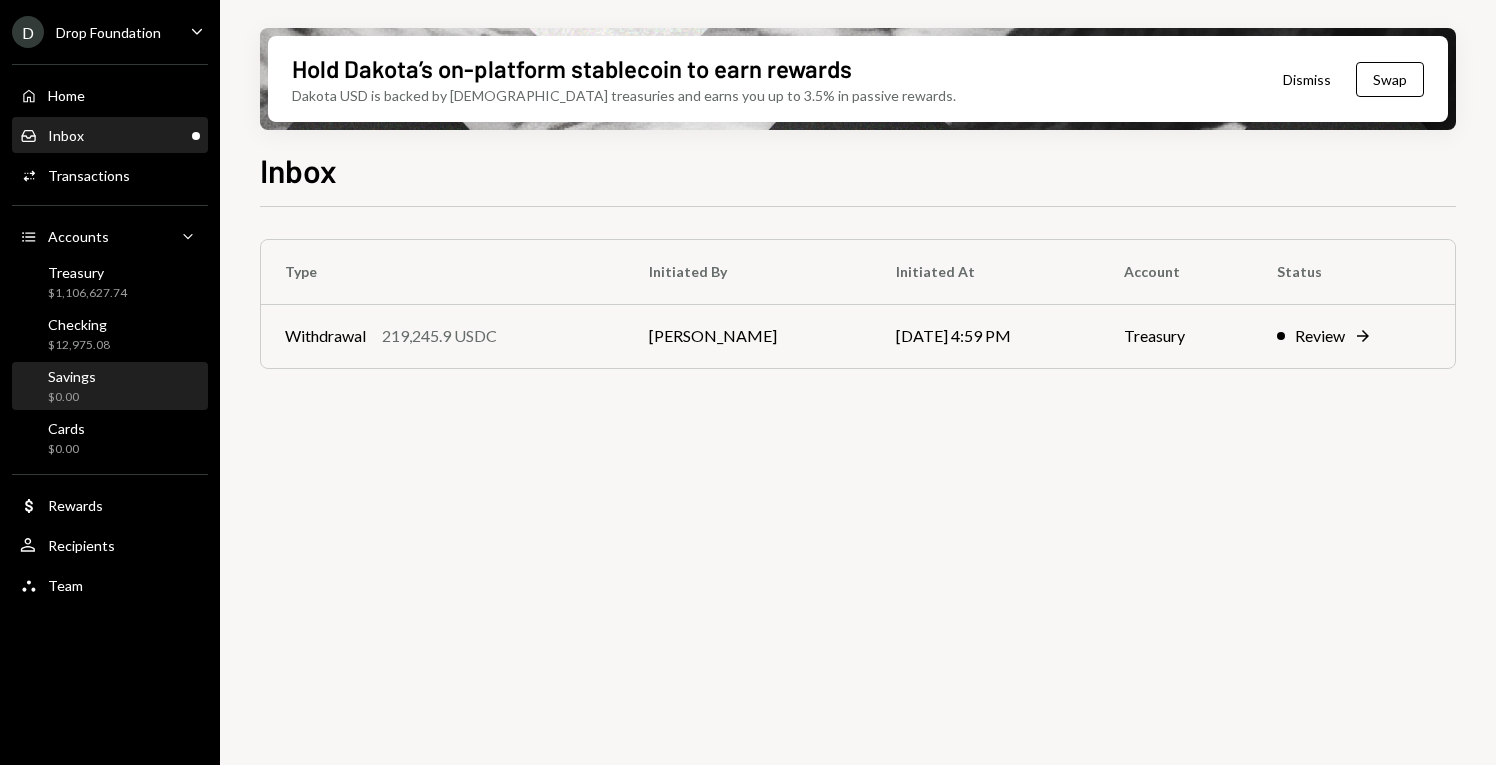 scroll, scrollTop: 0, scrollLeft: 0, axis: both 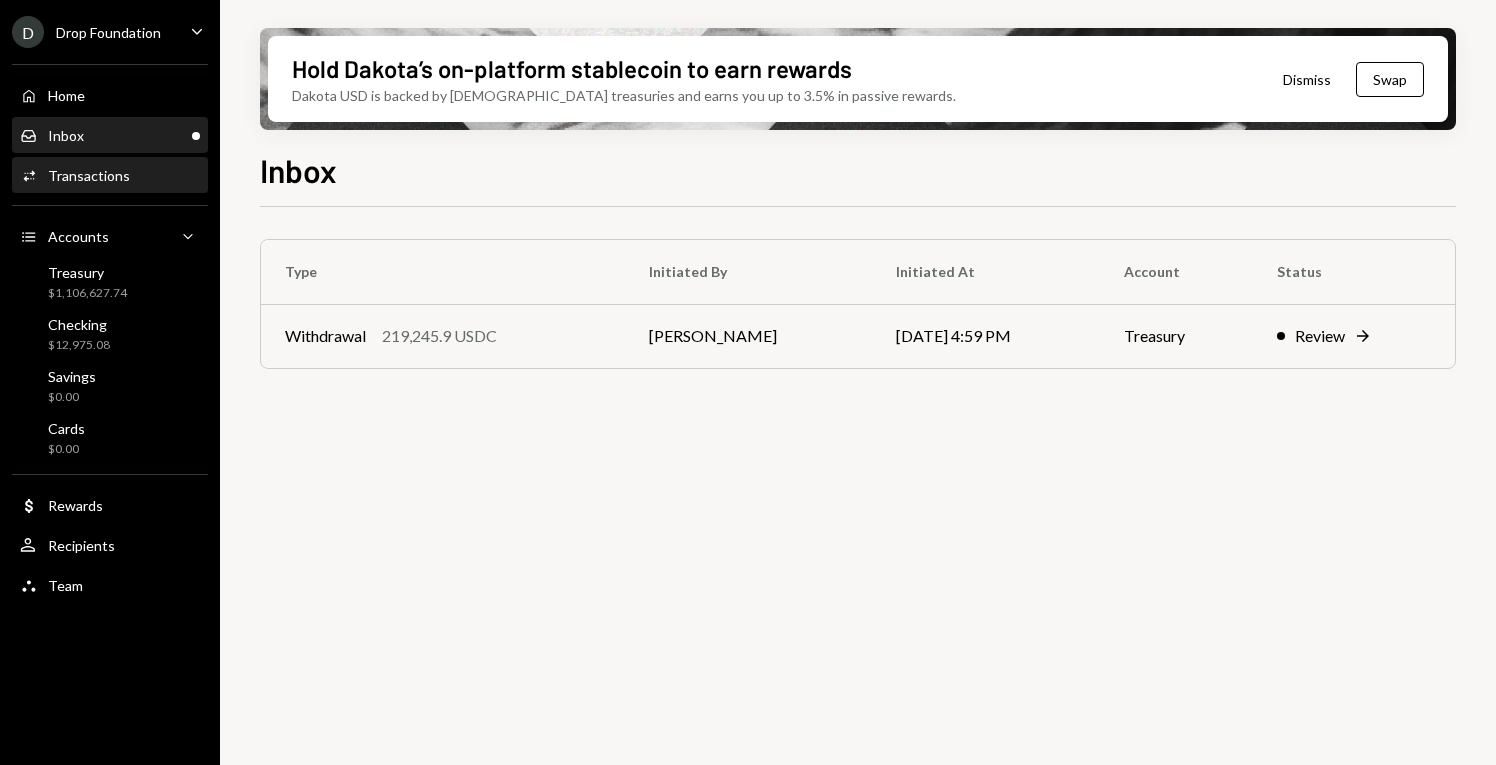 click on "Activities Transactions" at bounding box center [110, 176] 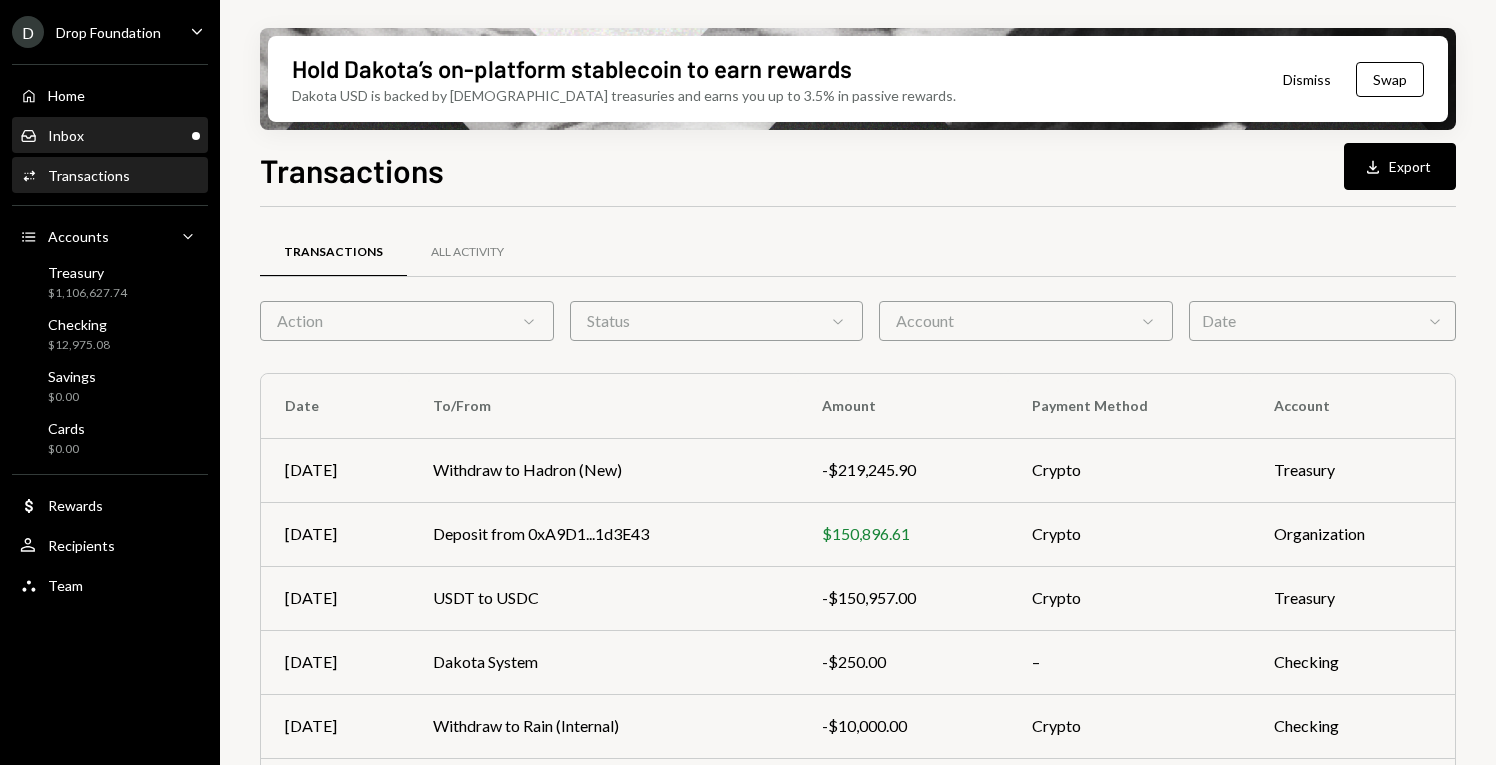 click on "Inbox Inbox" at bounding box center [110, 136] 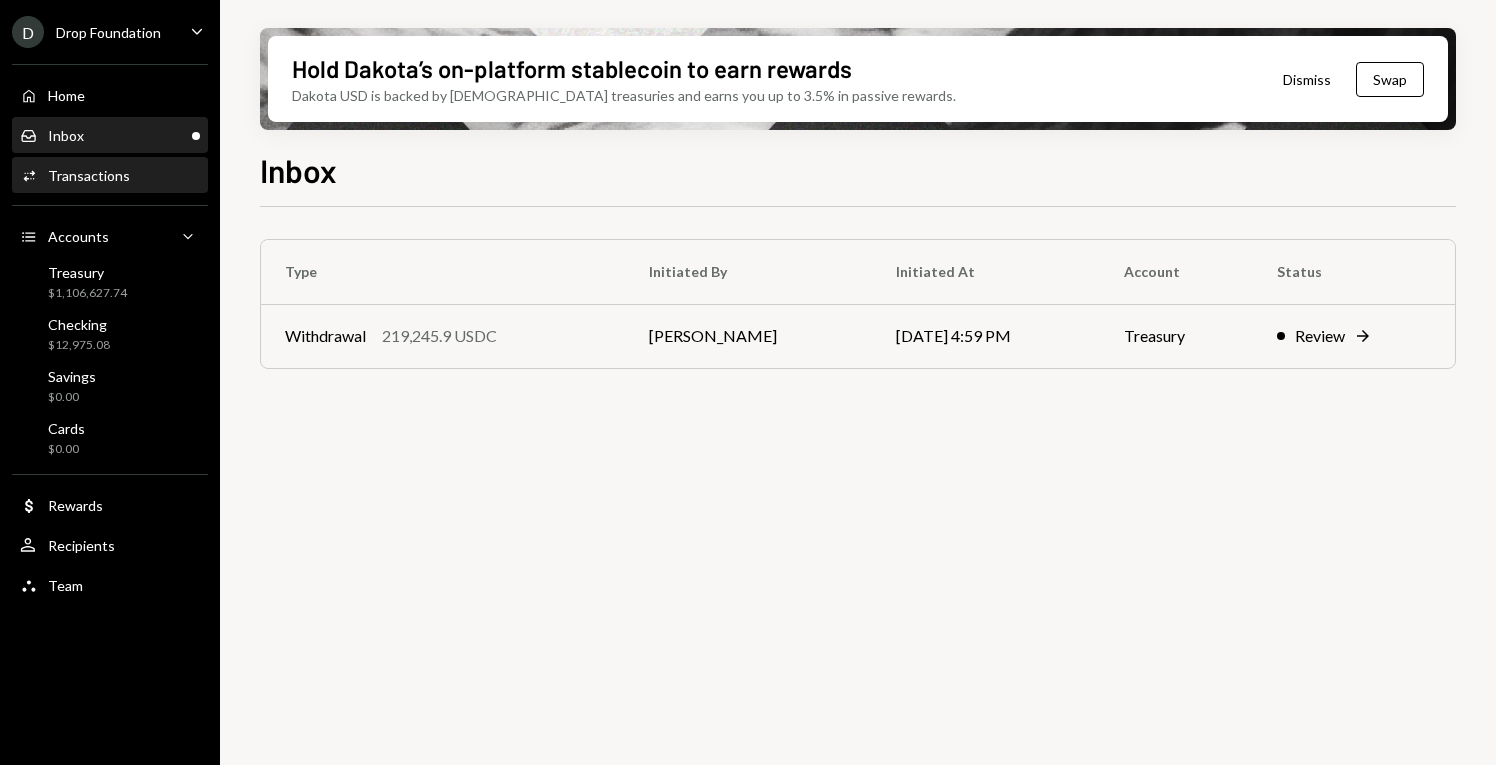 click on "Transactions" at bounding box center [89, 175] 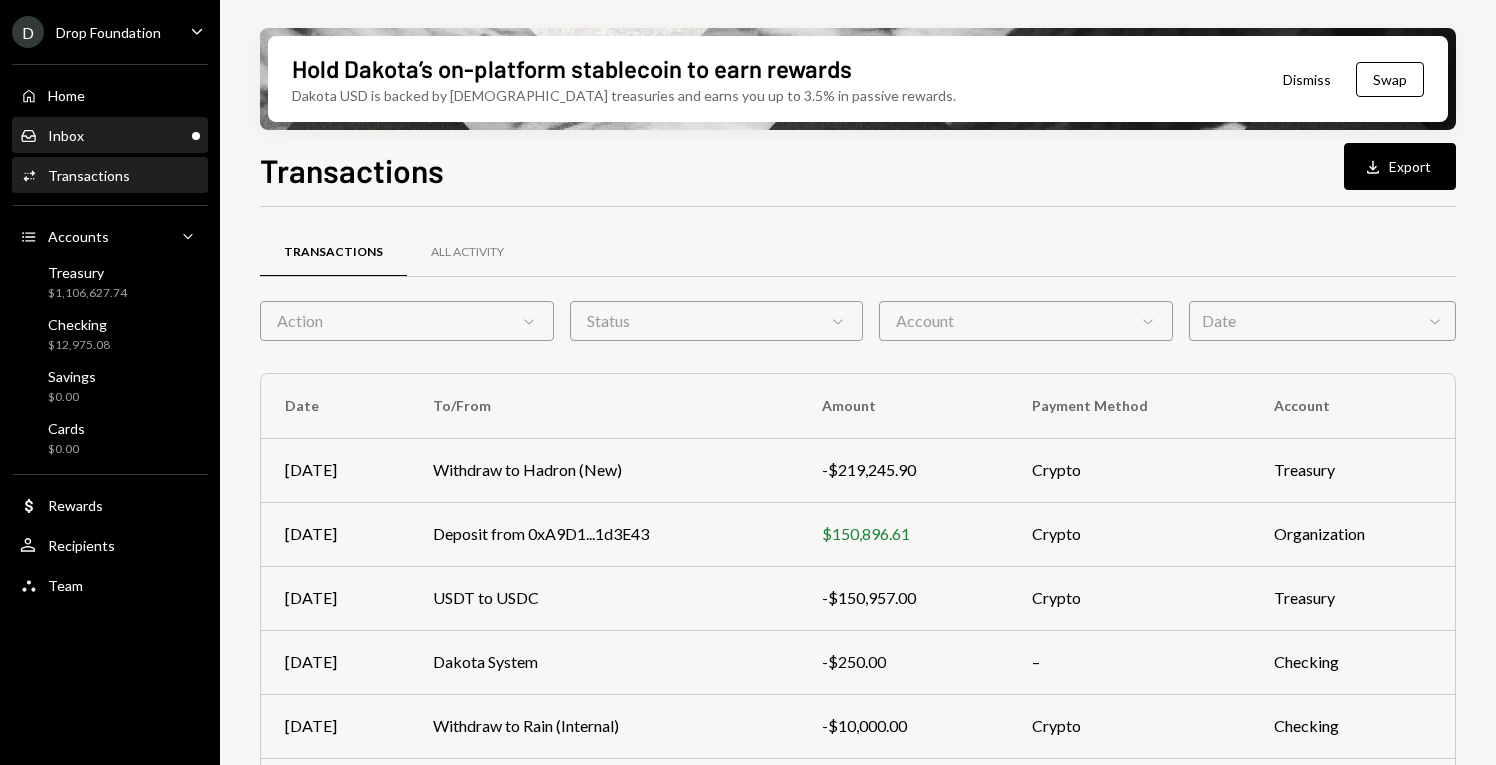 click on "Inbox Inbox" at bounding box center [110, 136] 